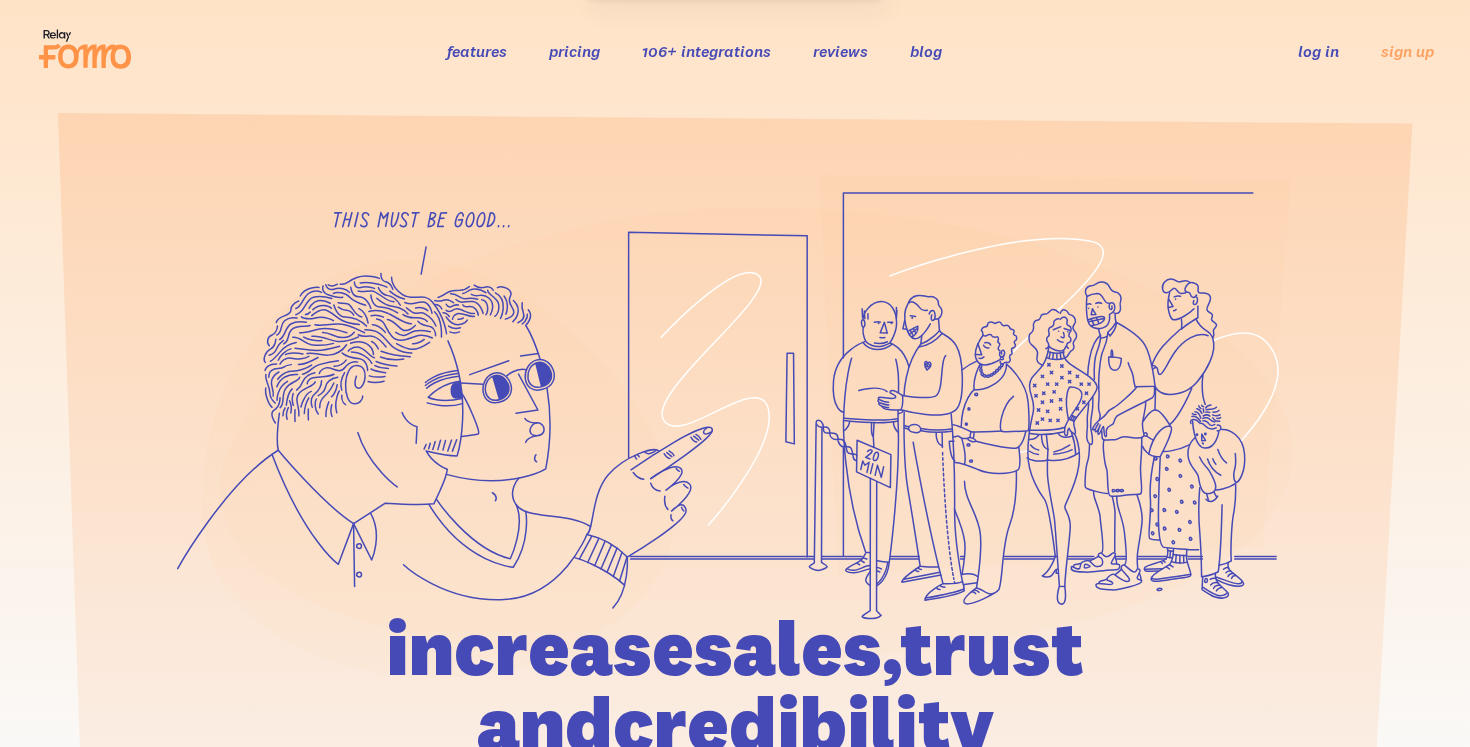 scroll, scrollTop: 0, scrollLeft: 0, axis: both 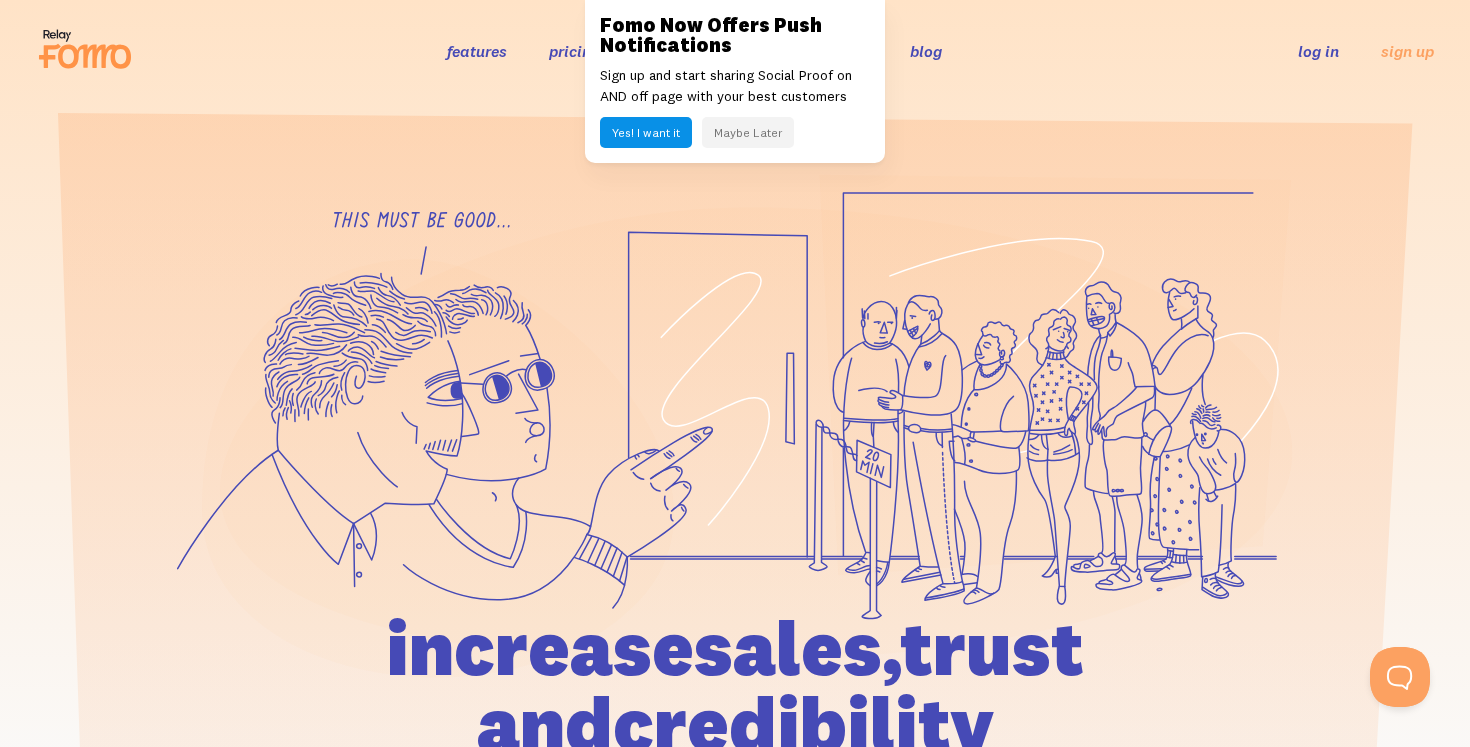 click 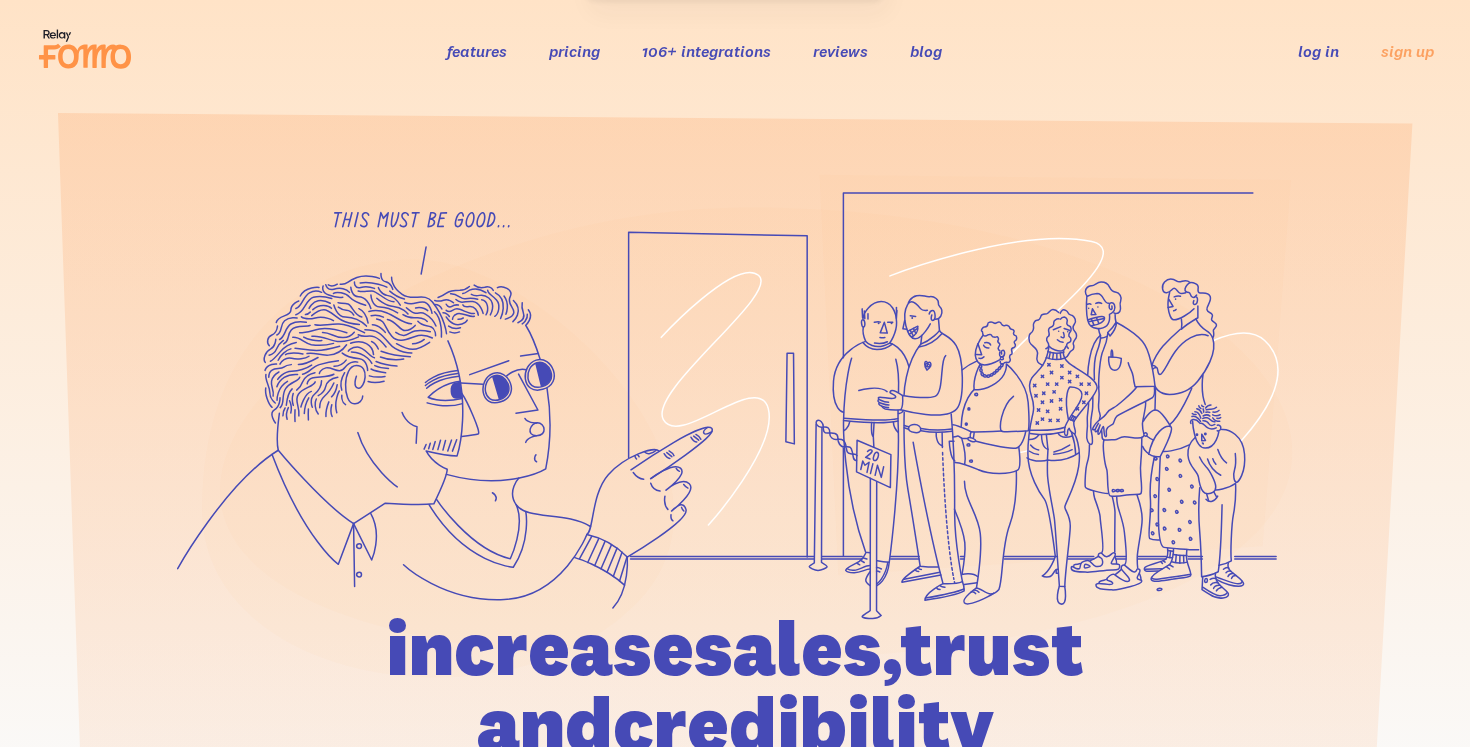 scroll, scrollTop: 0, scrollLeft: 0, axis: both 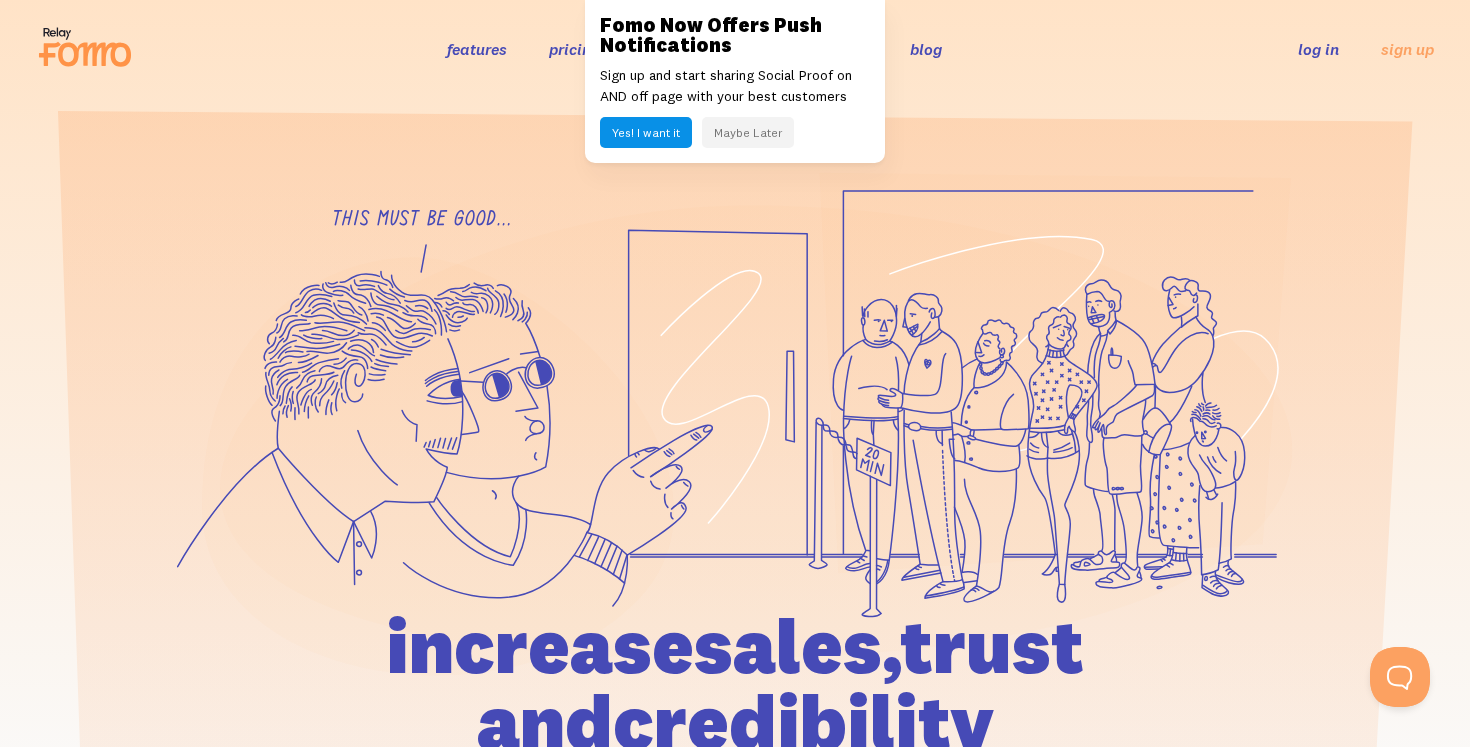 click on "Maybe Later" at bounding box center (748, 132) 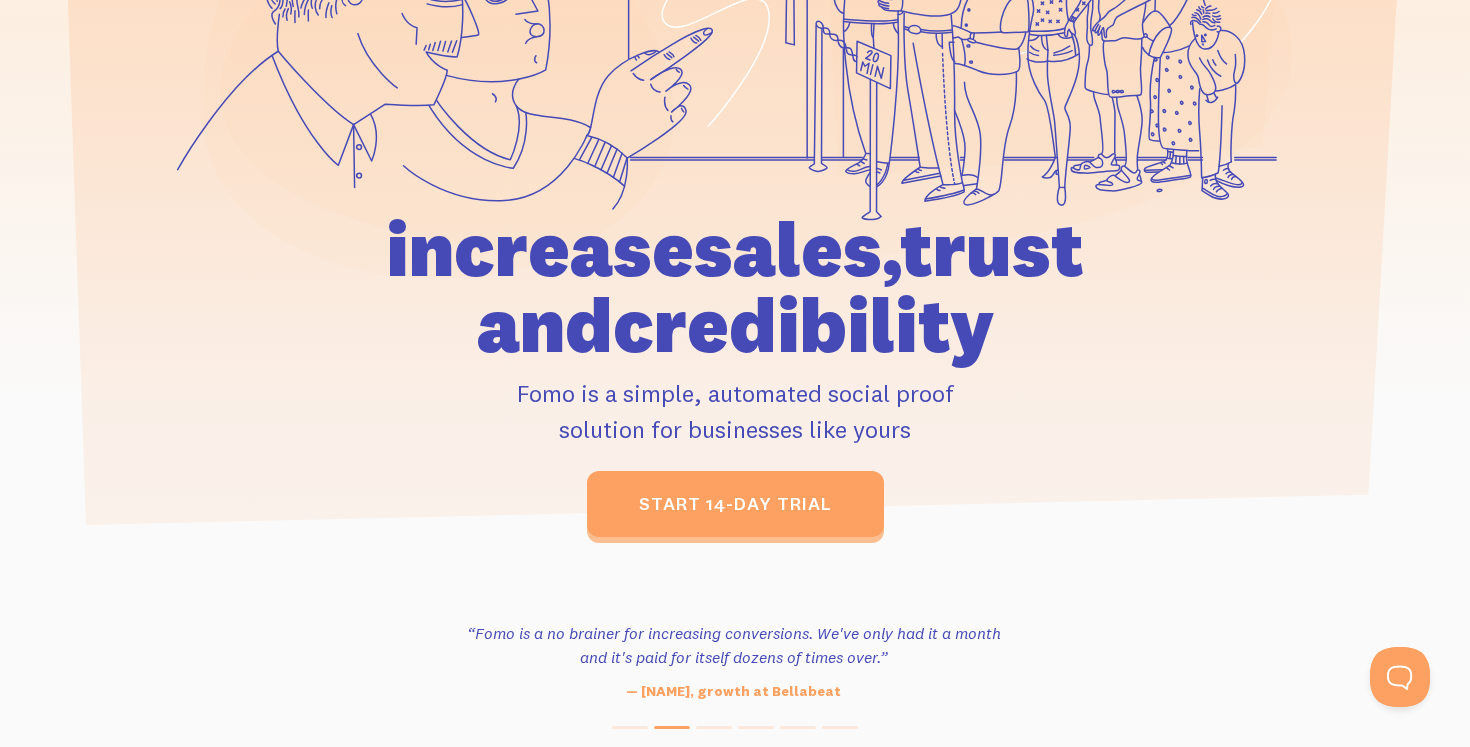 scroll, scrollTop: 530, scrollLeft: 0, axis: vertical 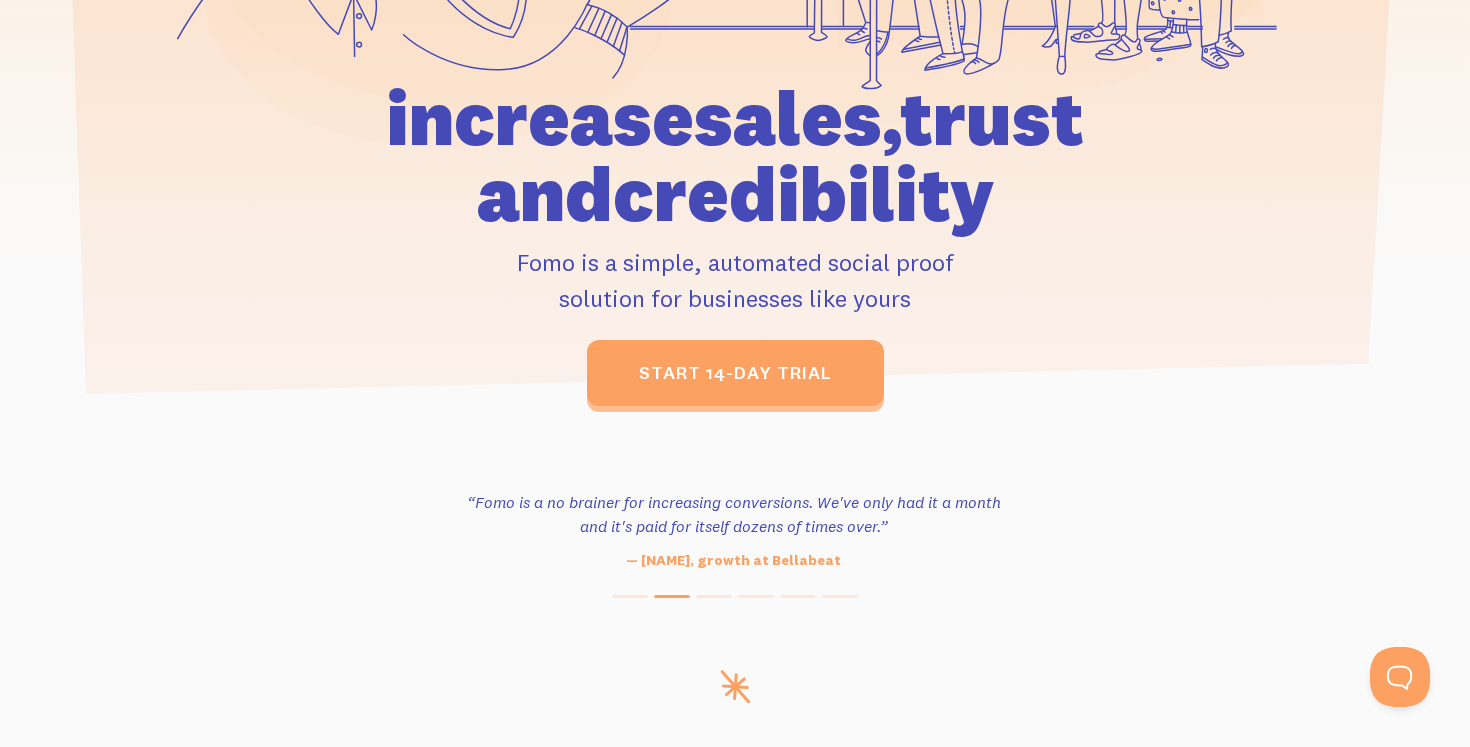 click on "increase   sales,
trust and   credibility" at bounding box center [735, 156] 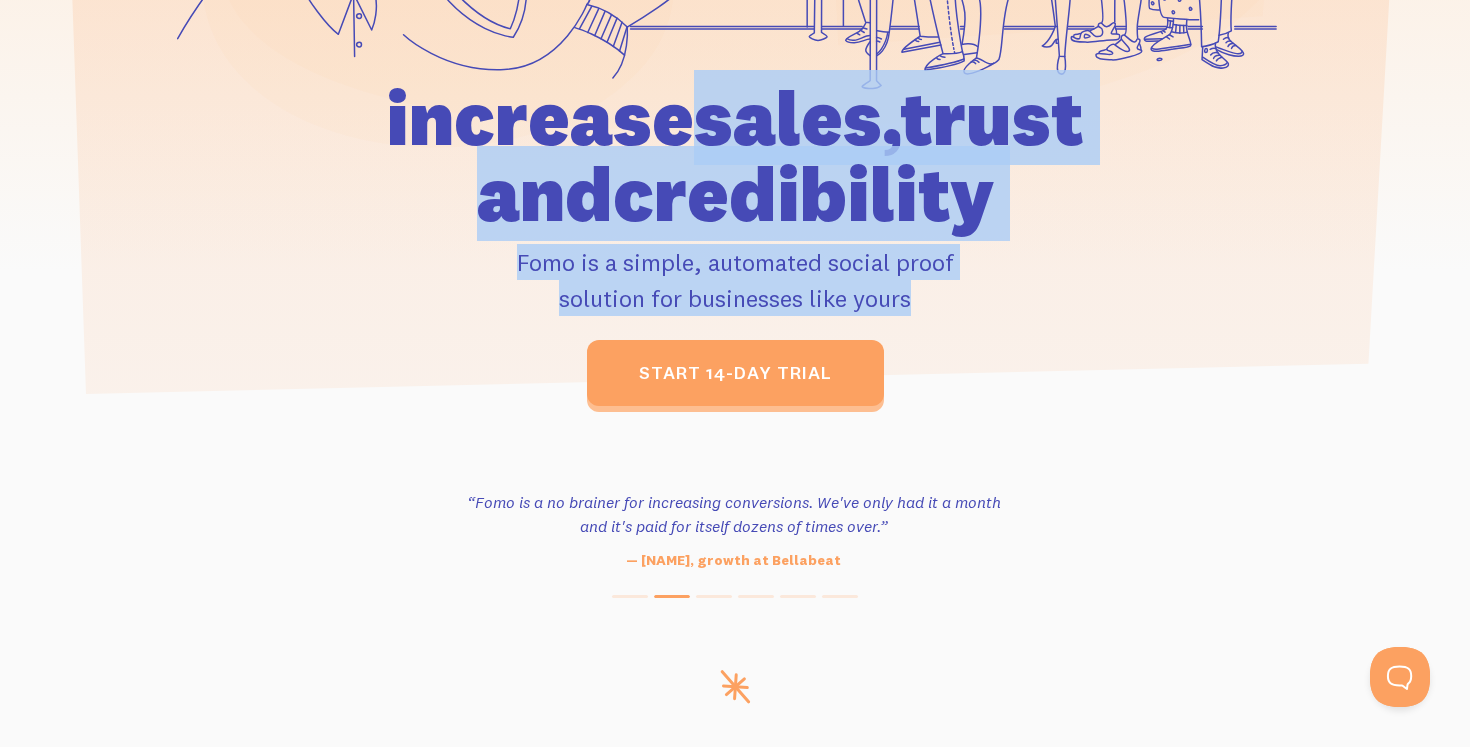 drag, startPoint x: 319, startPoint y: 112, endPoint x: 969, endPoint y: 304, distance: 677.764 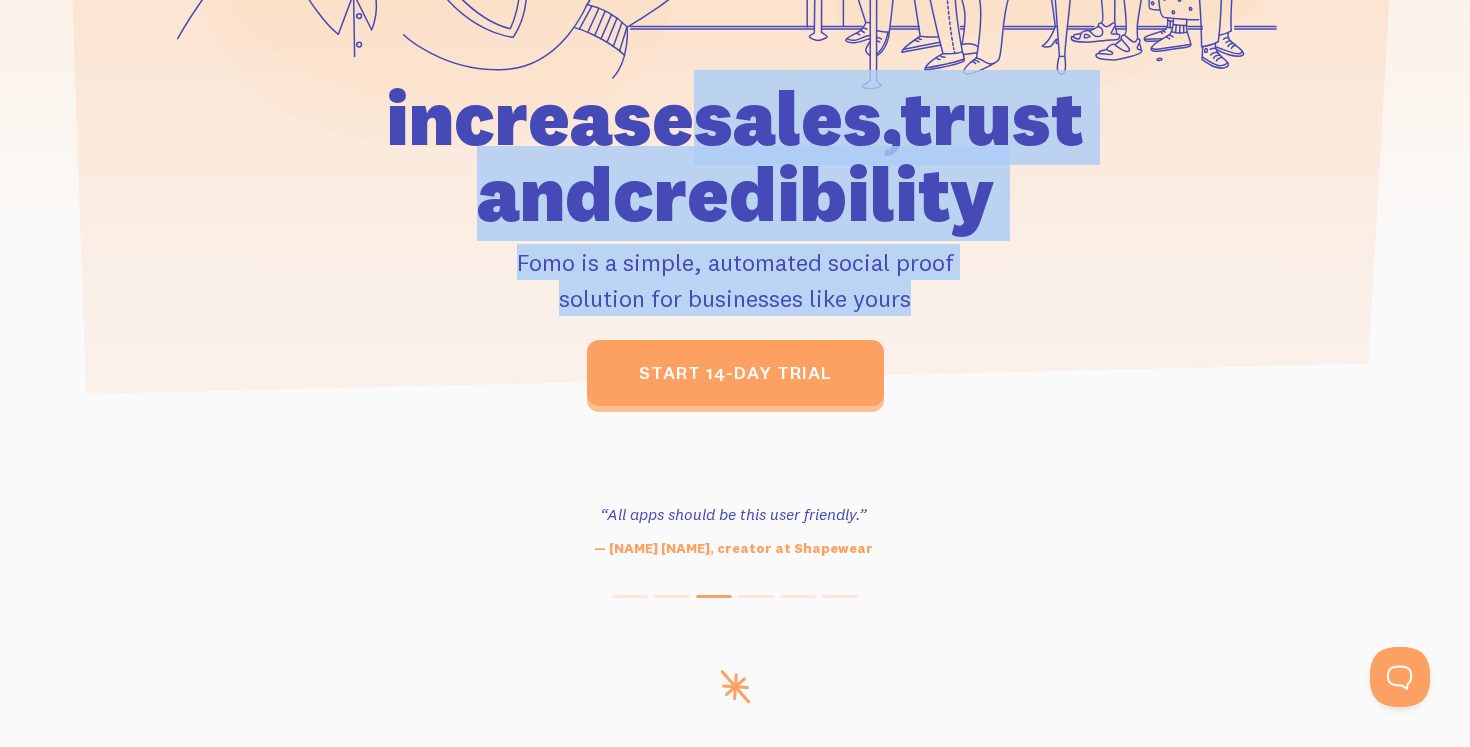 drag, startPoint x: 969, startPoint y: 304, endPoint x: 288, endPoint y: 104, distance: 709.7612 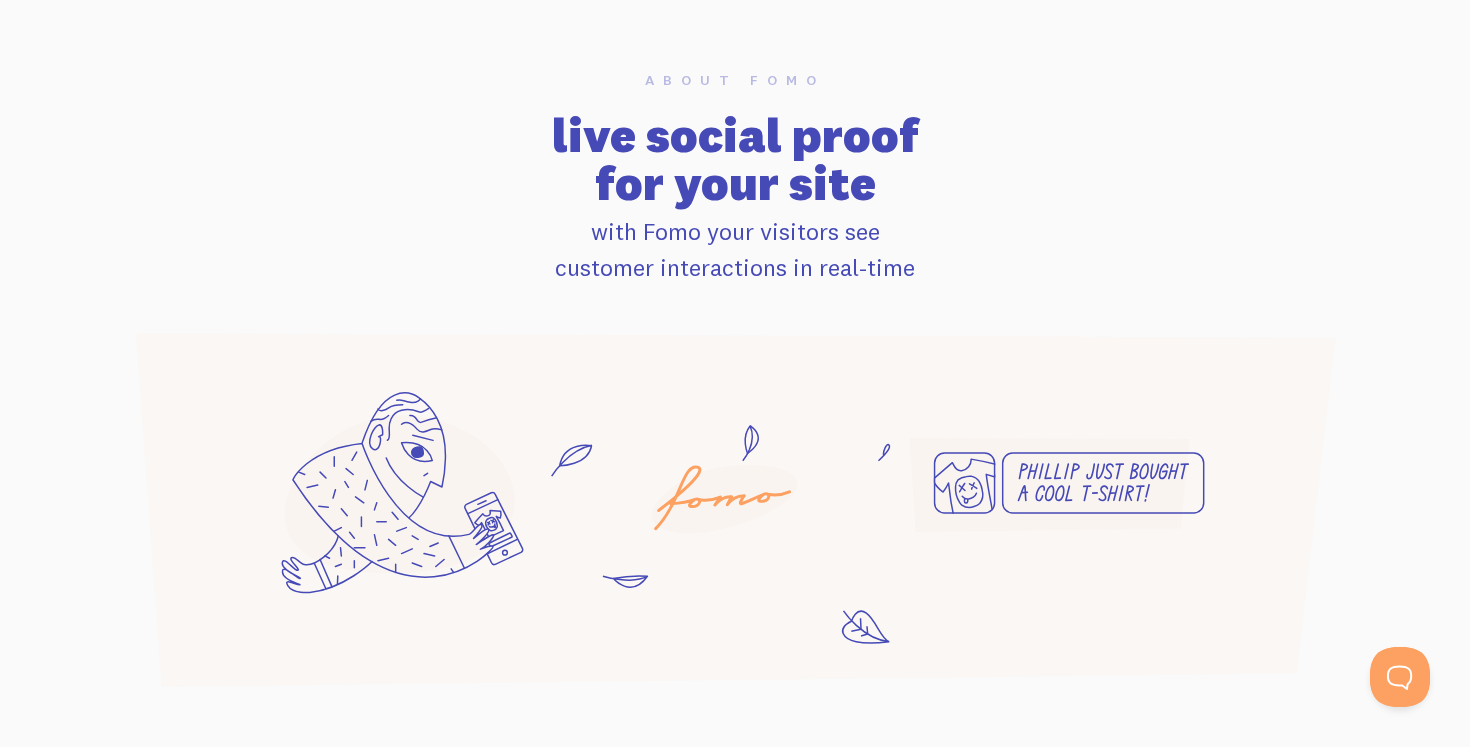 scroll, scrollTop: 1241, scrollLeft: 0, axis: vertical 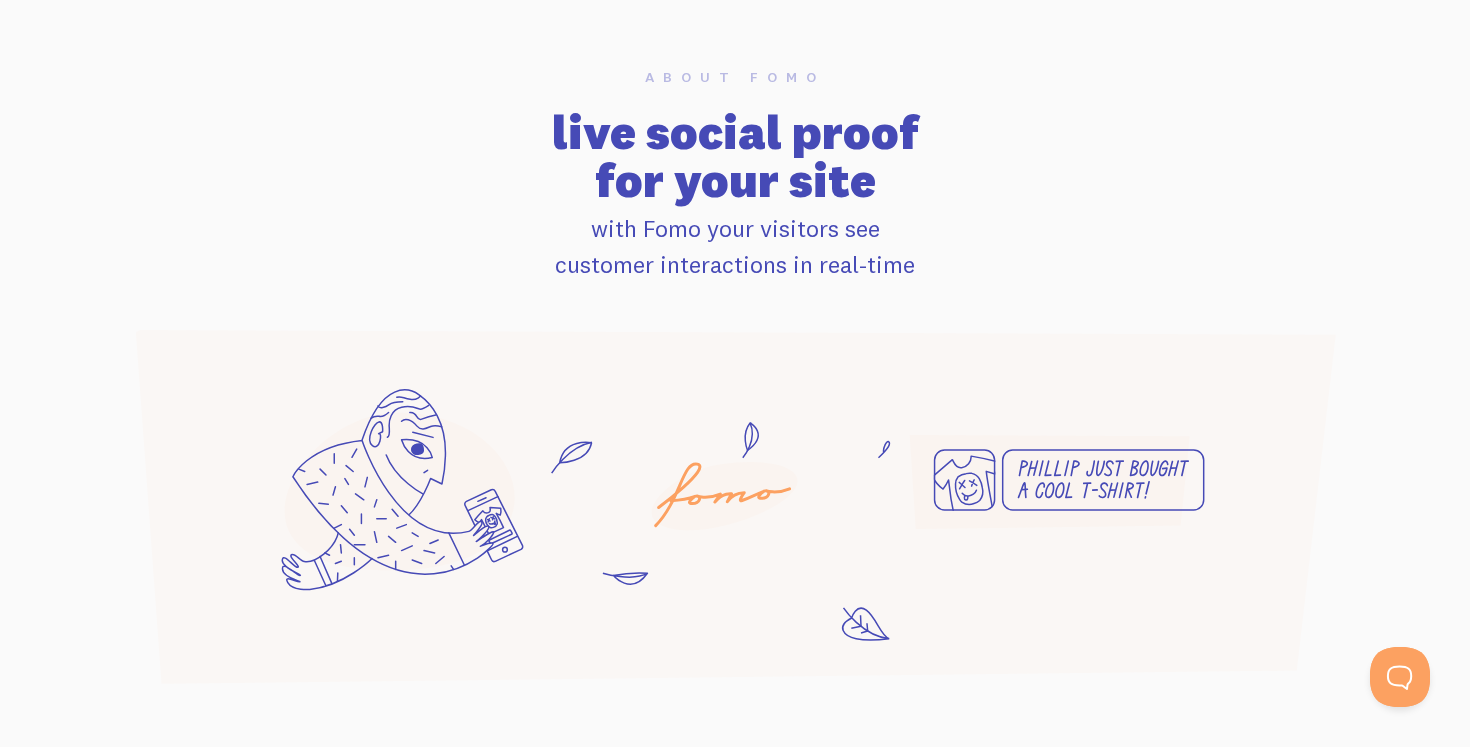 click on "live social proof
for your site" at bounding box center [735, 156] 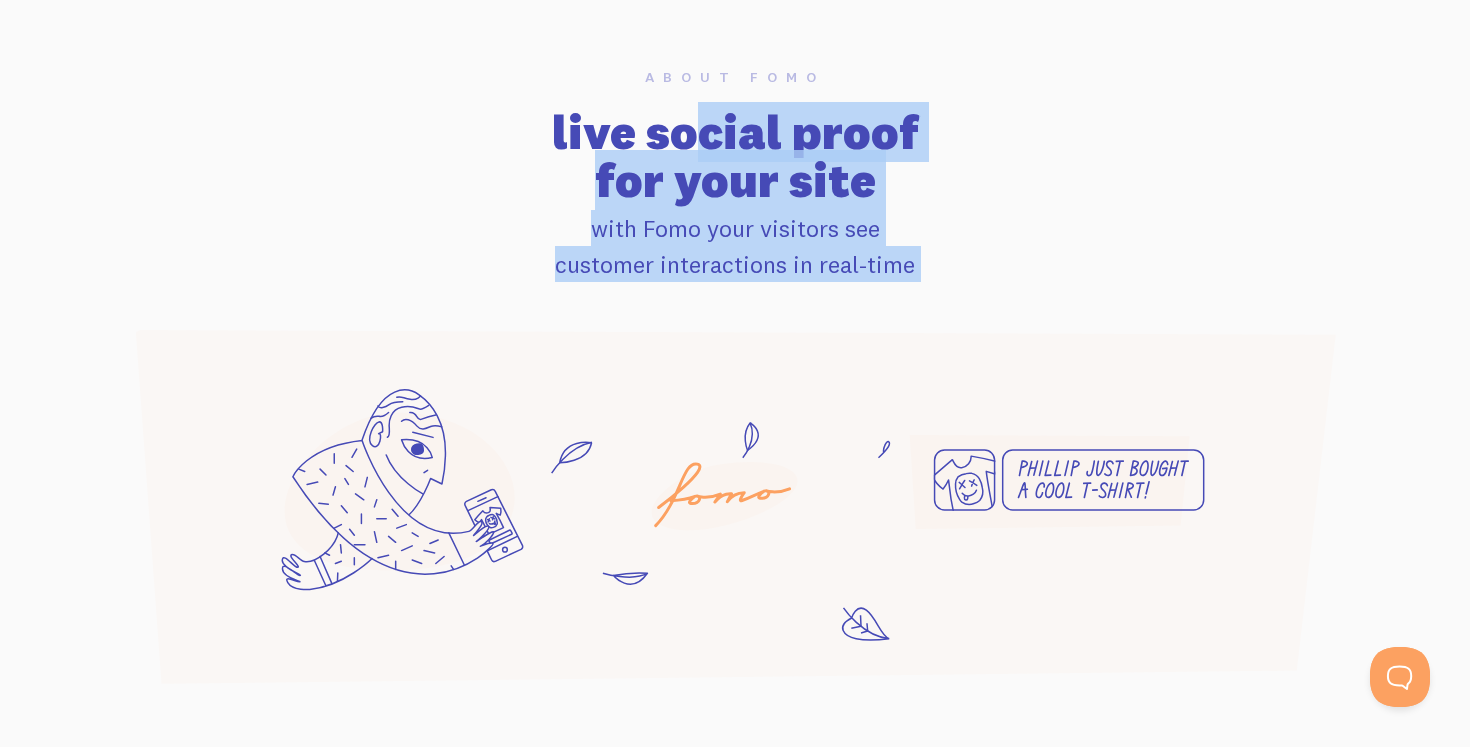 drag, startPoint x: 538, startPoint y: 128, endPoint x: 955, endPoint y: 275, distance: 442.15155 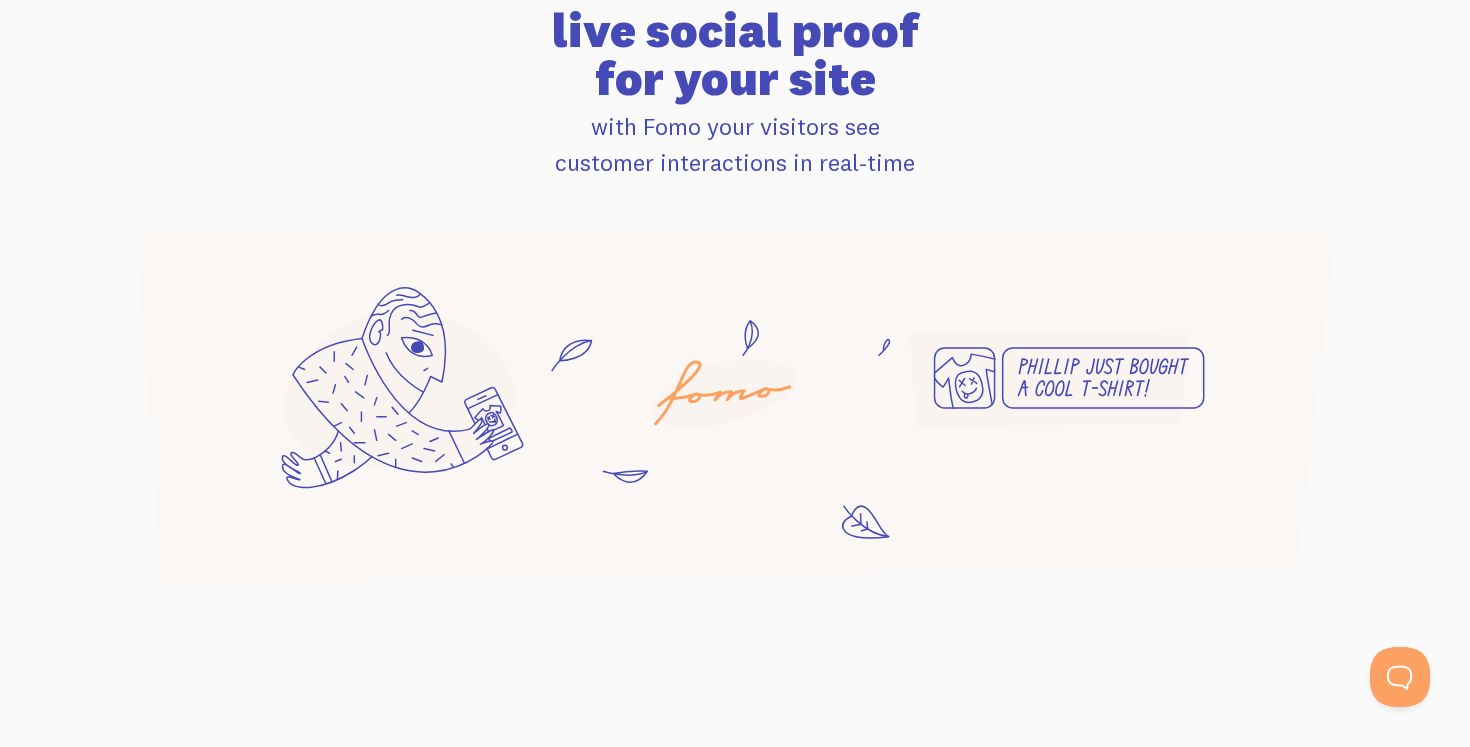 scroll, scrollTop: 1410, scrollLeft: 0, axis: vertical 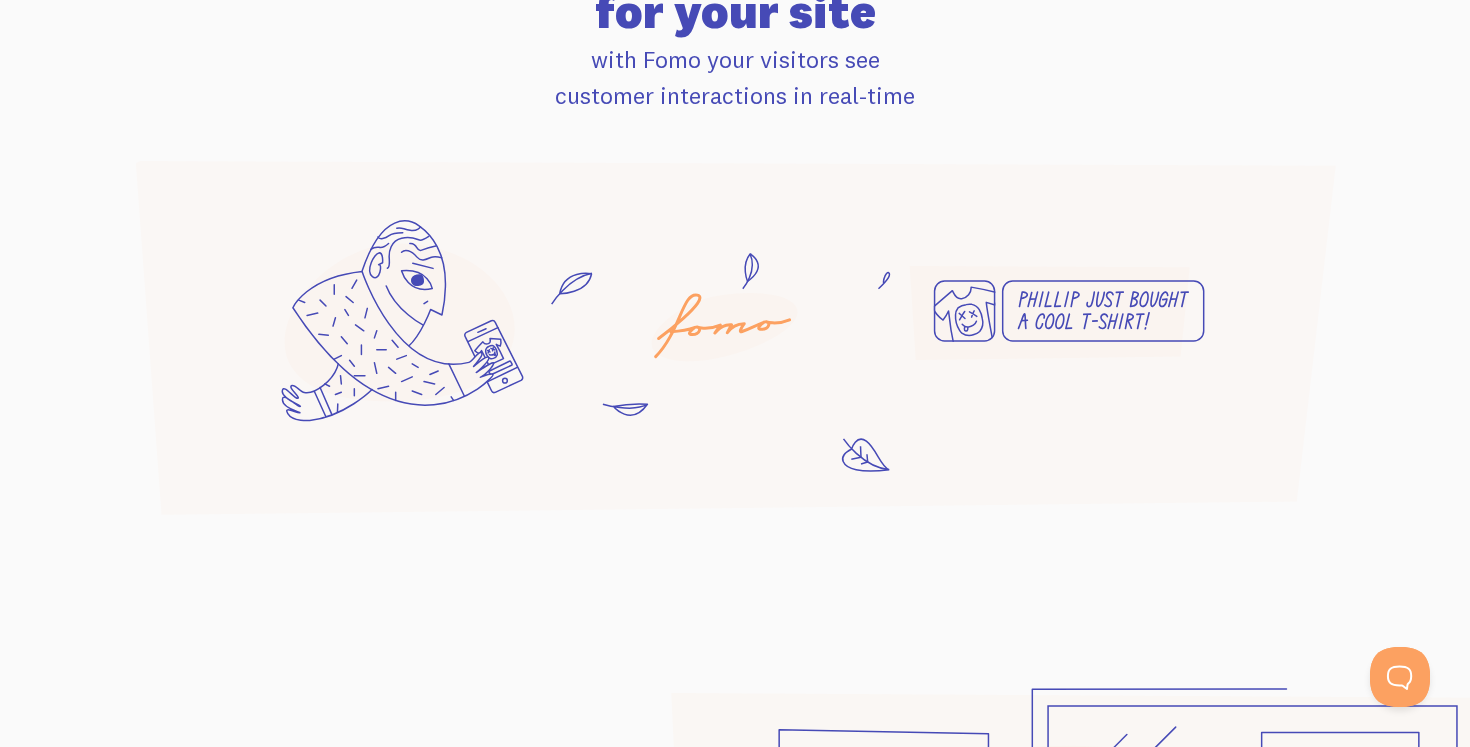 click on "with Fomo your visitors see
customer interactions in real-time" at bounding box center [735, 77] 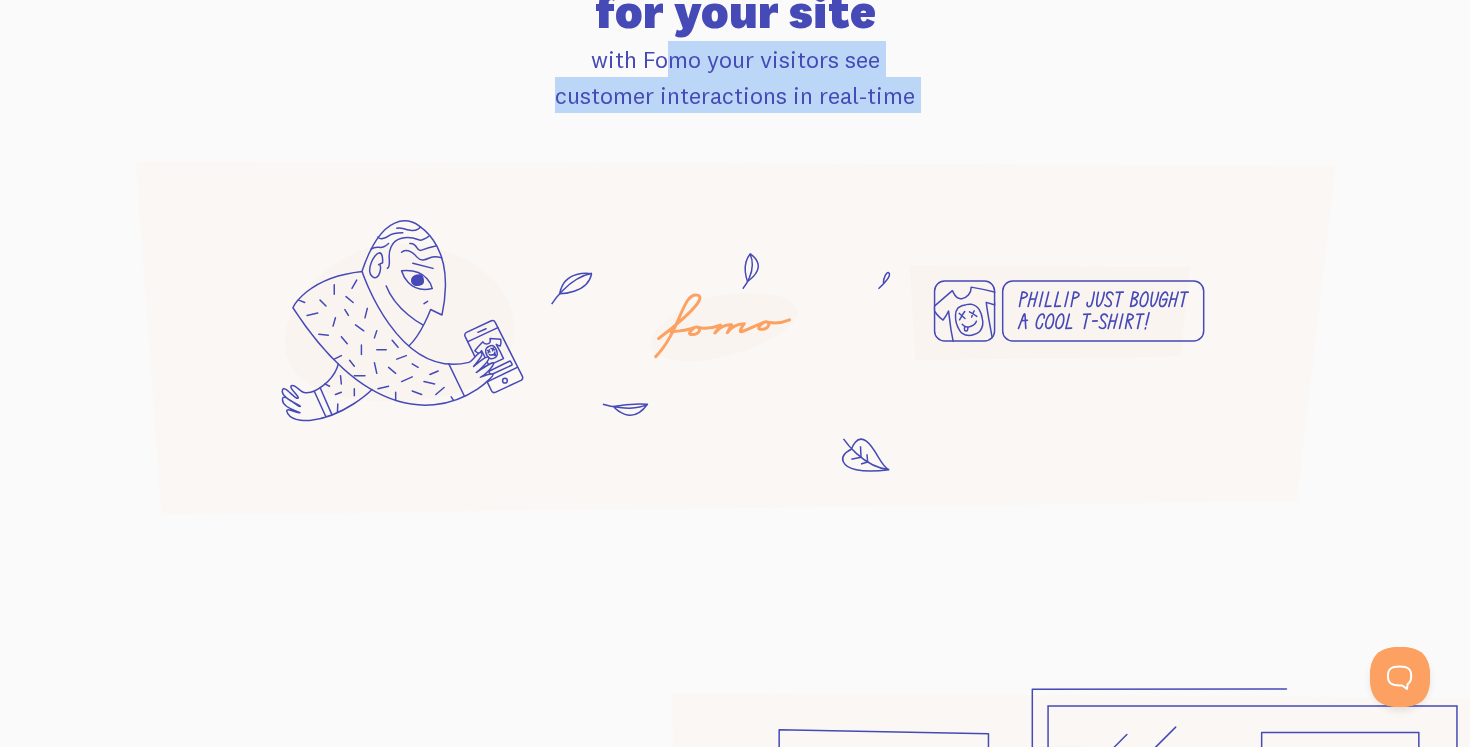 drag, startPoint x: 597, startPoint y: 65, endPoint x: 927, endPoint y: 90, distance: 330.94562 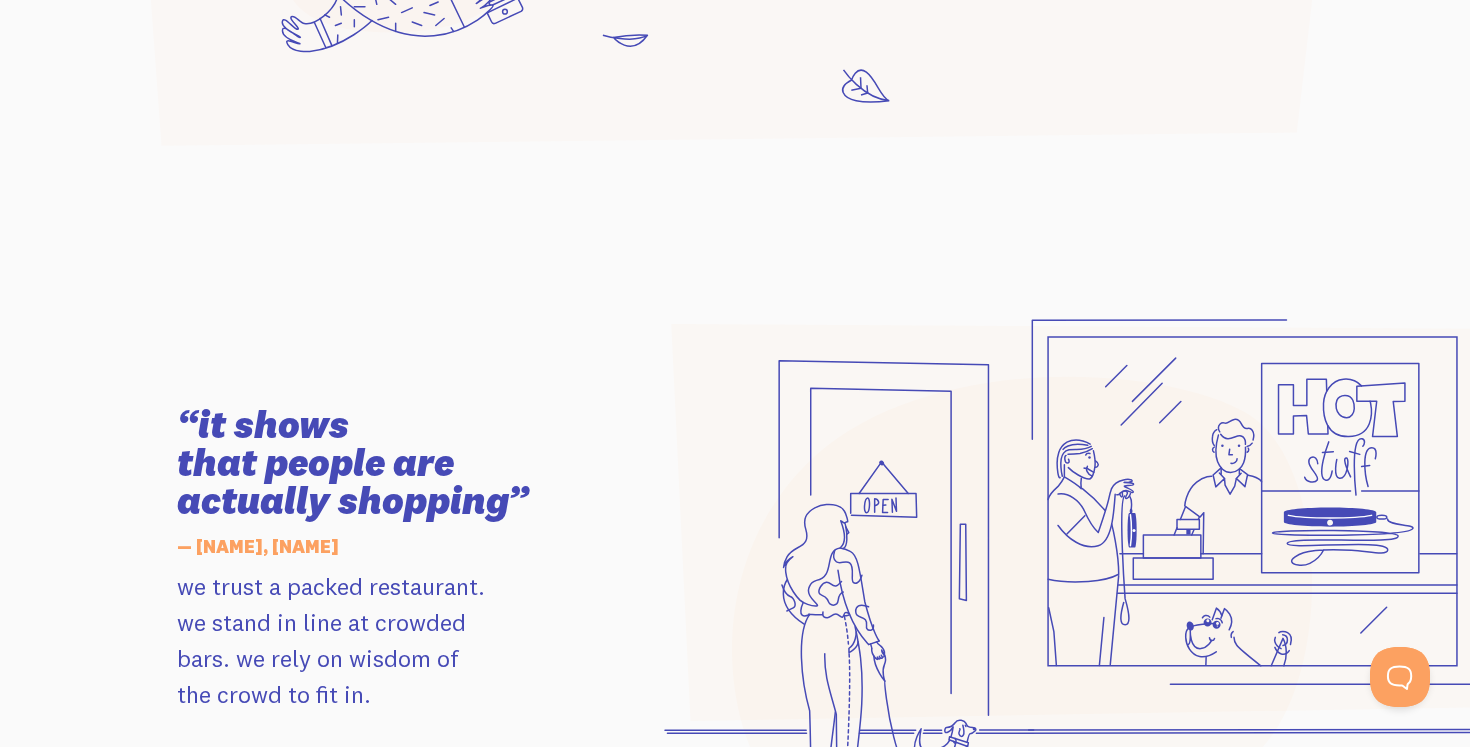 scroll, scrollTop: 1990, scrollLeft: 0, axis: vertical 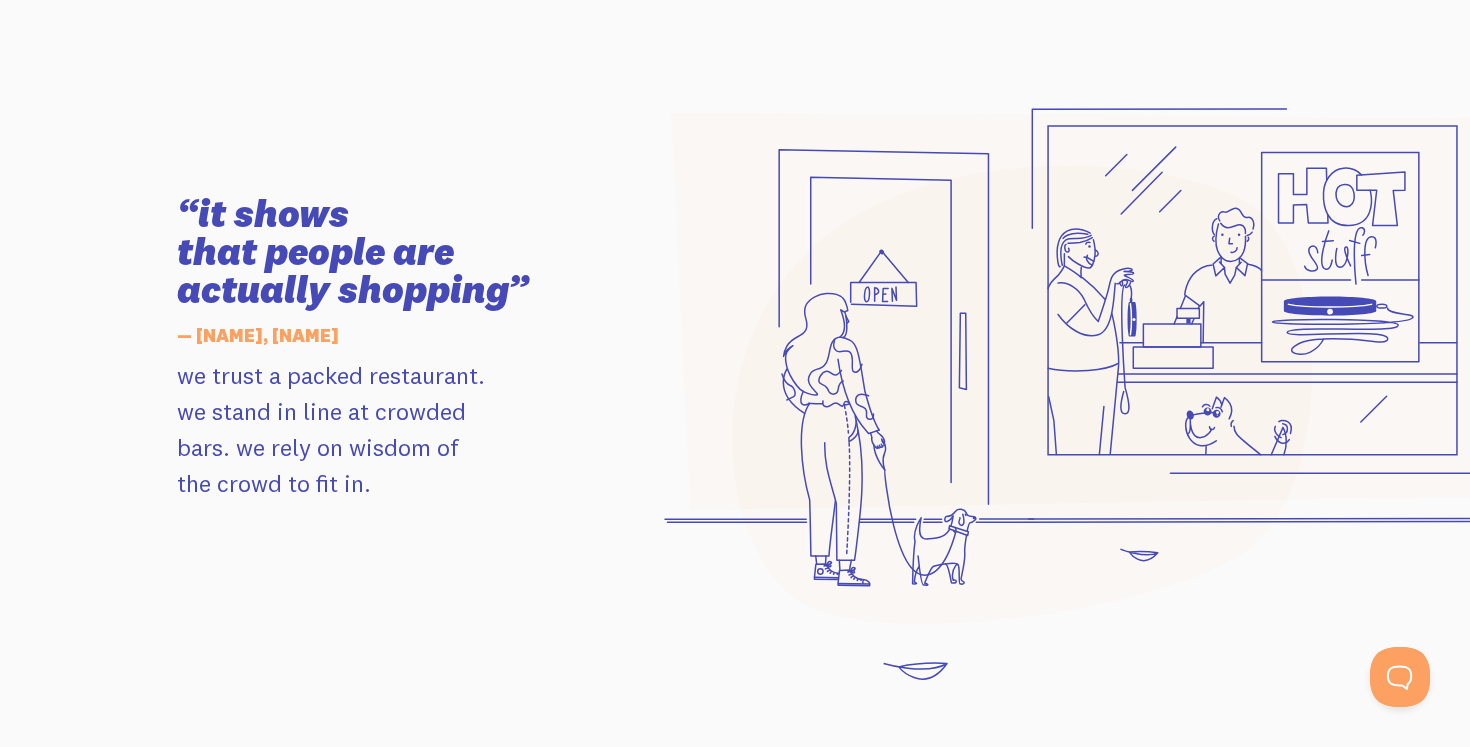 click on "“it shows
that people are
actually shopping”
— Leah, Lagoon Designs
we trust a packed restaurant.
we stand in line at crowded
bars. we rely on wisdom of
the crowd to fit in." at bounding box center (402, 348) 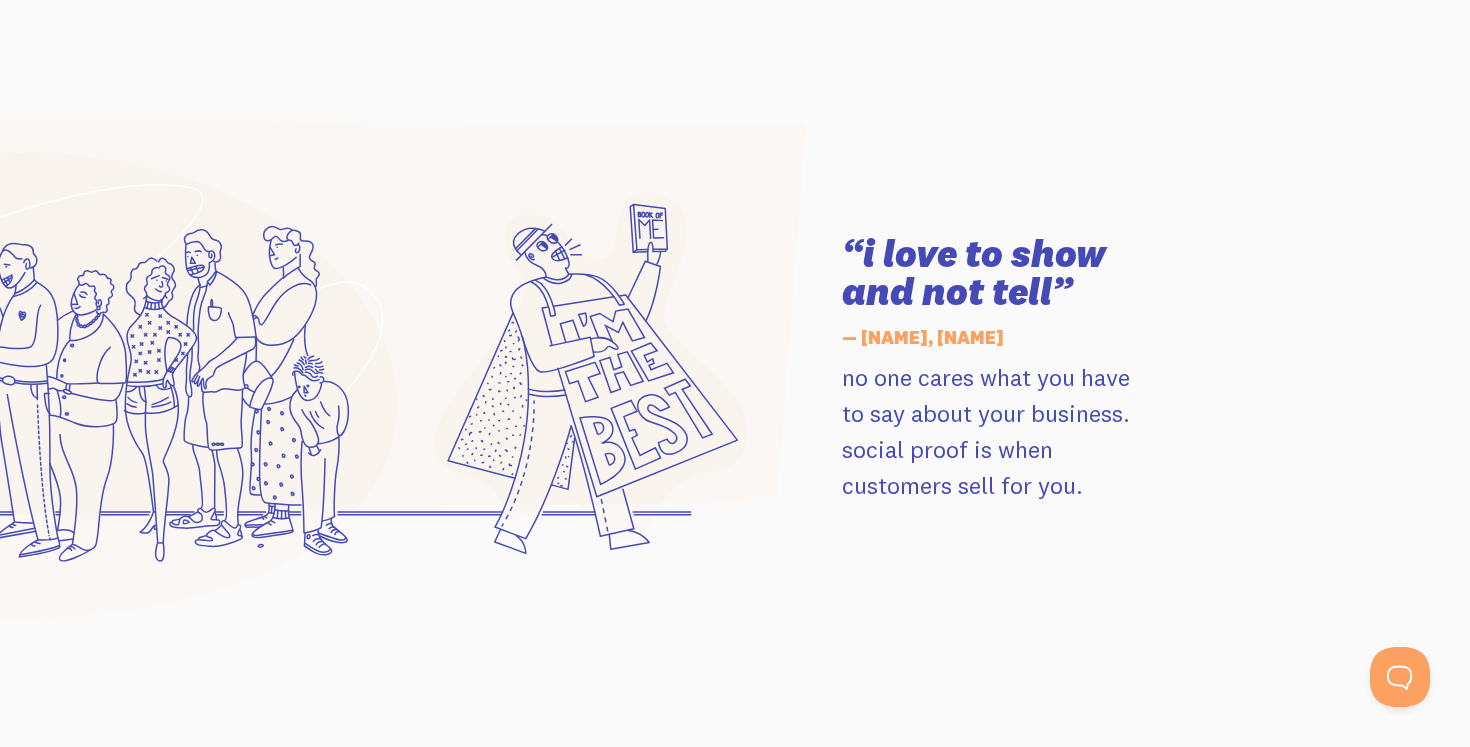scroll, scrollTop: 2703, scrollLeft: 0, axis: vertical 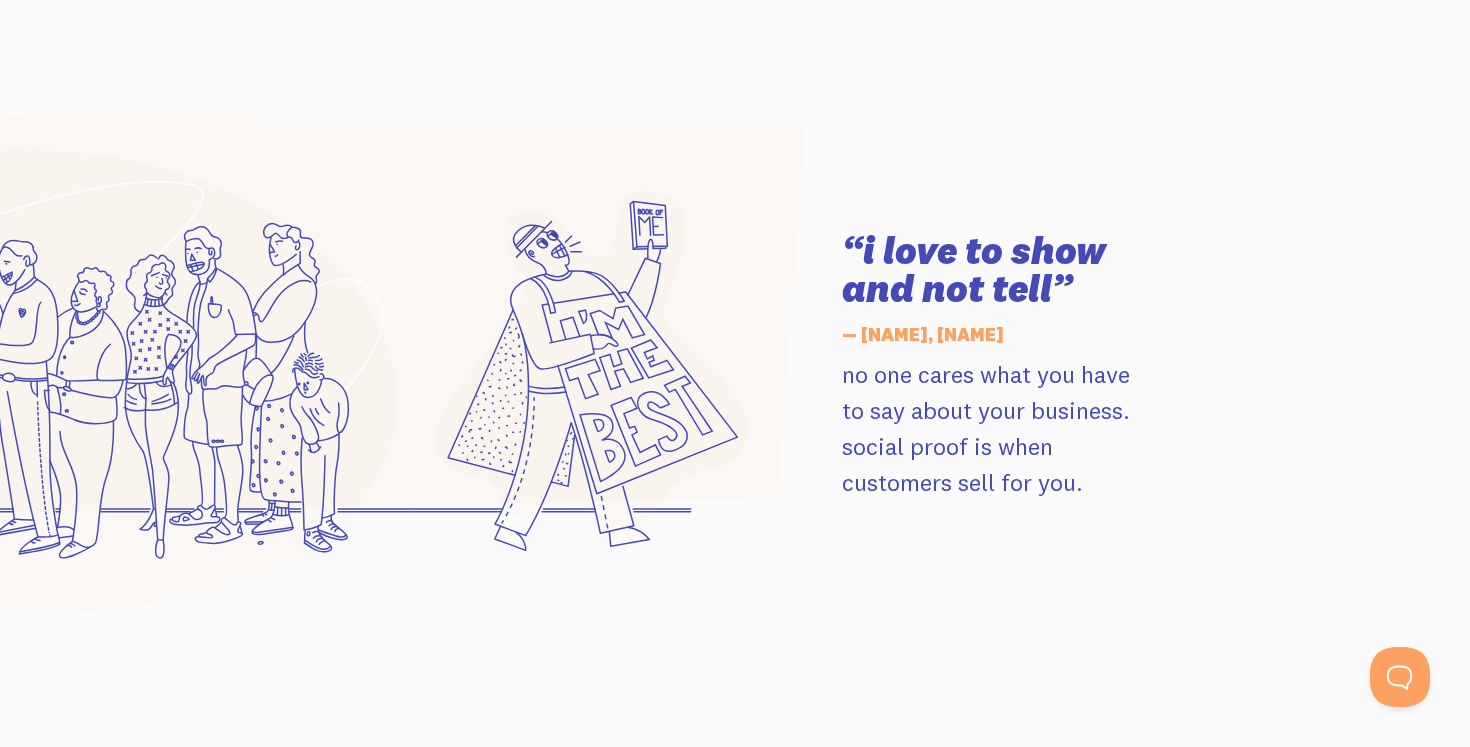 click on "“i love to show
and not tell”" at bounding box center (1067, 270) 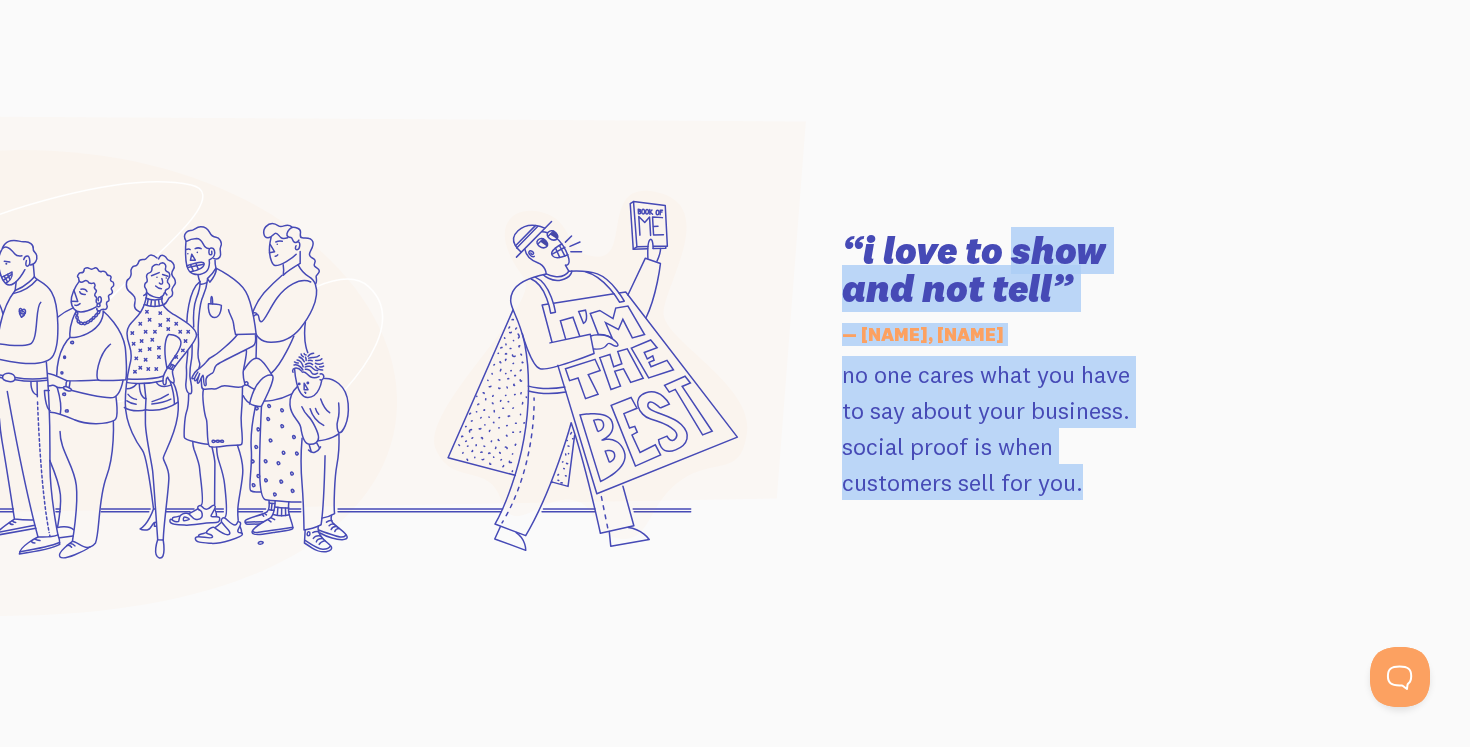 drag, startPoint x: 841, startPoint y: 246, endPoint x: 1070, endPoint y: 479, distance: 326.6956 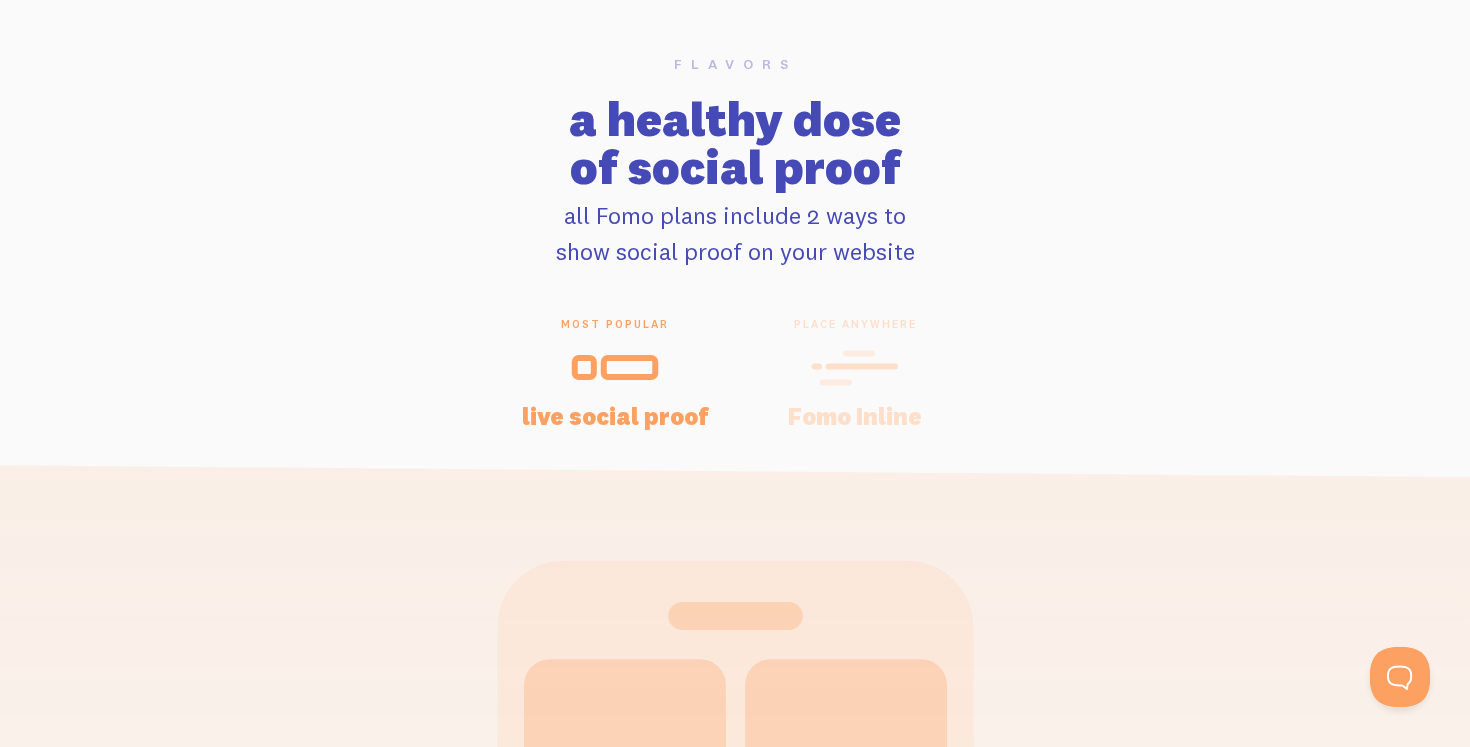 scroll, scrollTop: 4042, scrollLeft: 0, axis: vertical 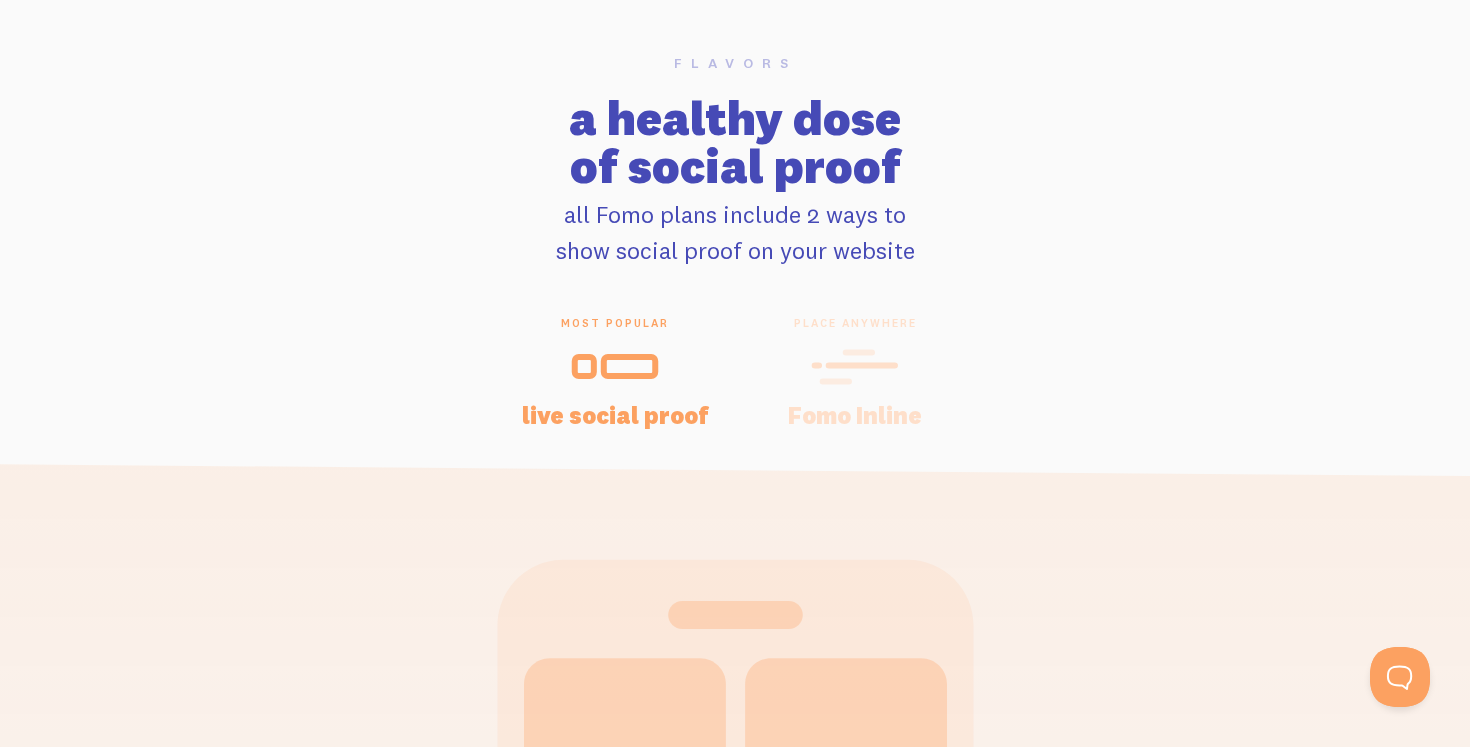 click on "a healthy dose
of social proof" at bounding box center [735, 142] 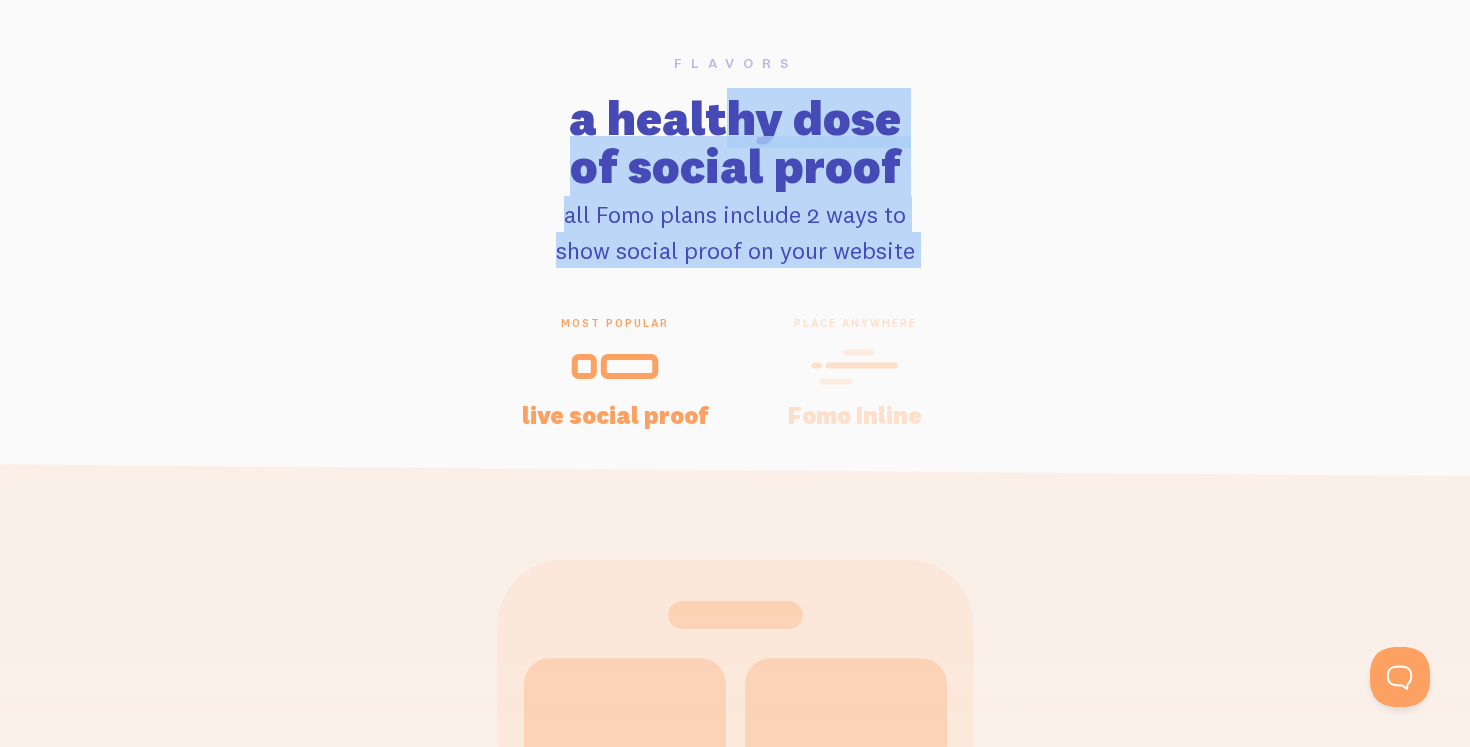 drag, startPoint x: 570, startPoint y: 121, endPoint x: 933, endPoint y: 237, distance: 381.08398 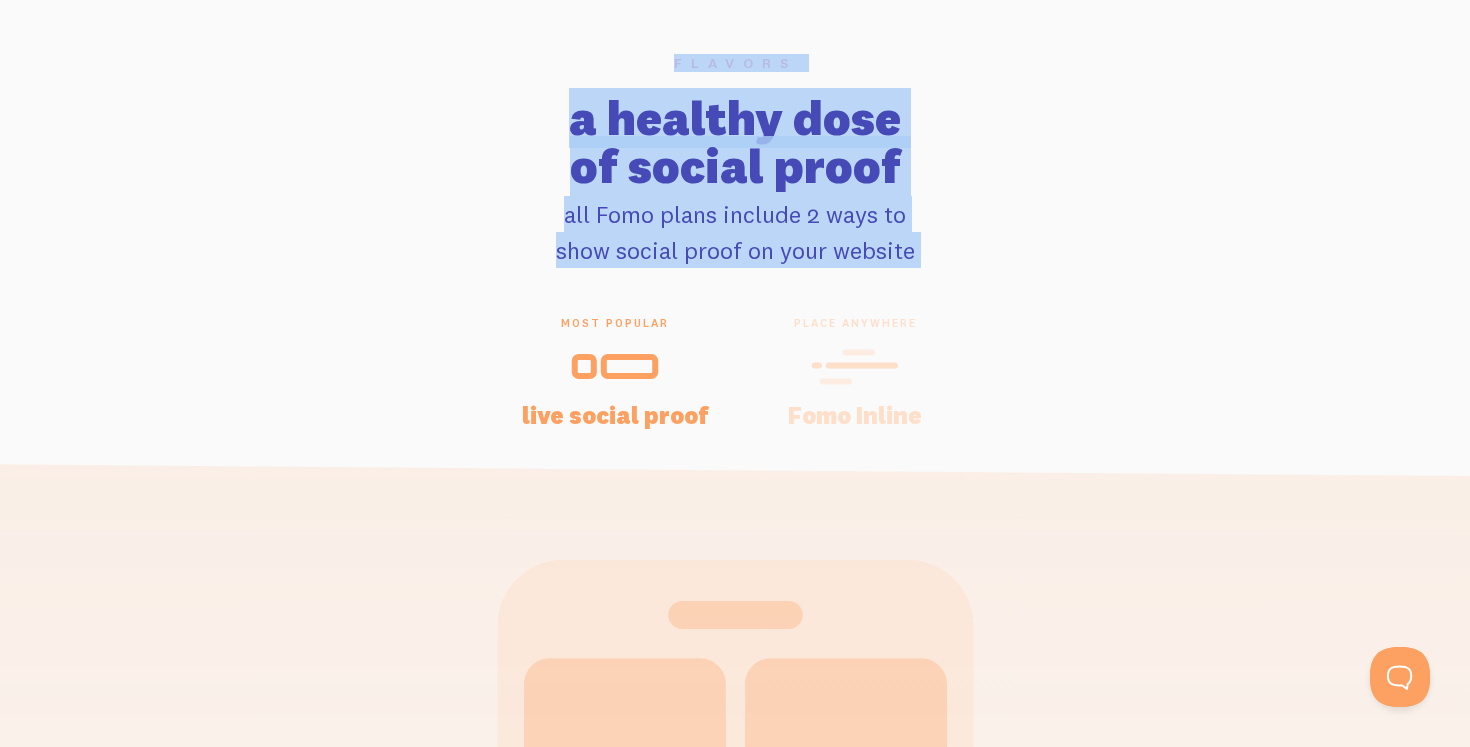 drag, startPoint x: 933, startPoint y: 237, endPoint x: 571, endPoint y: 67, distance: 399.93 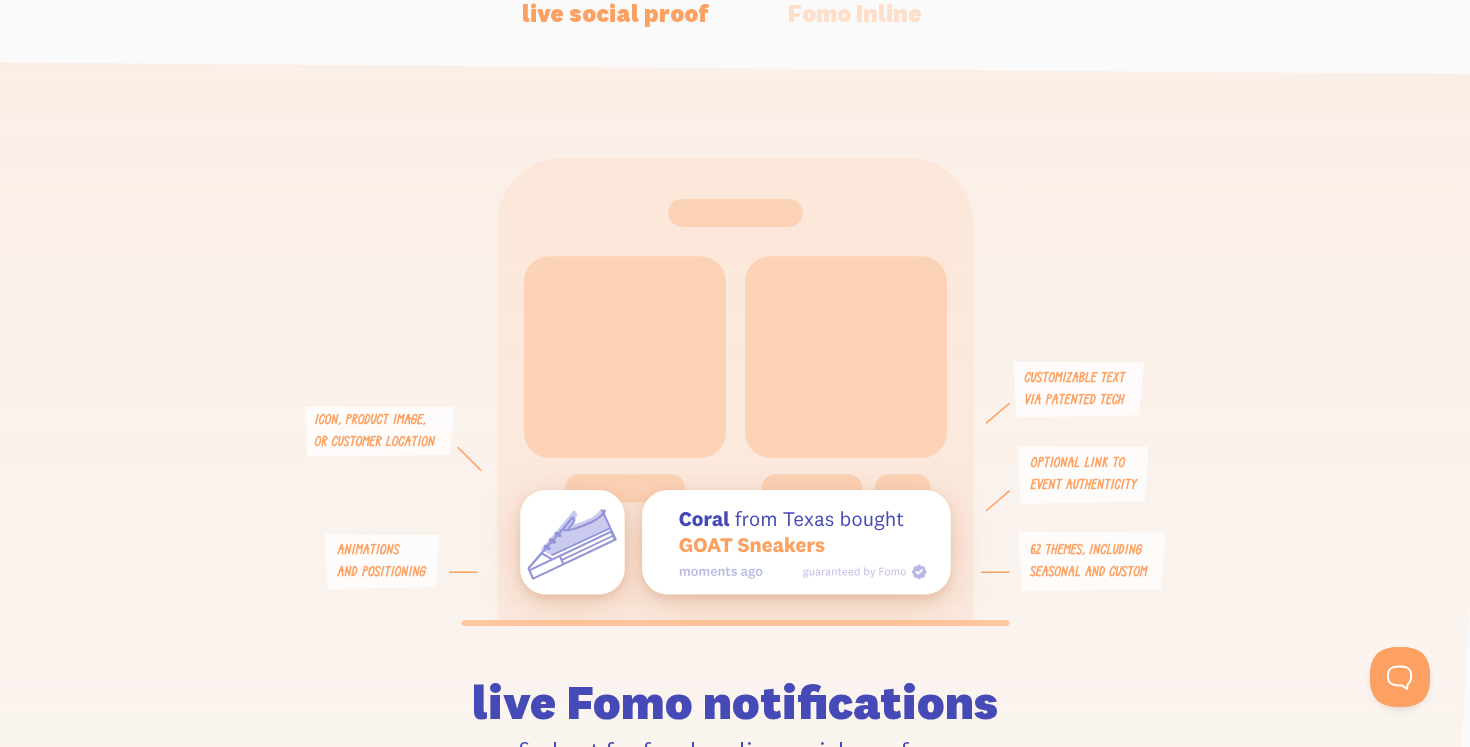 scroll, scrollTop: 4447, scrollLeft: 0, axis: vertical 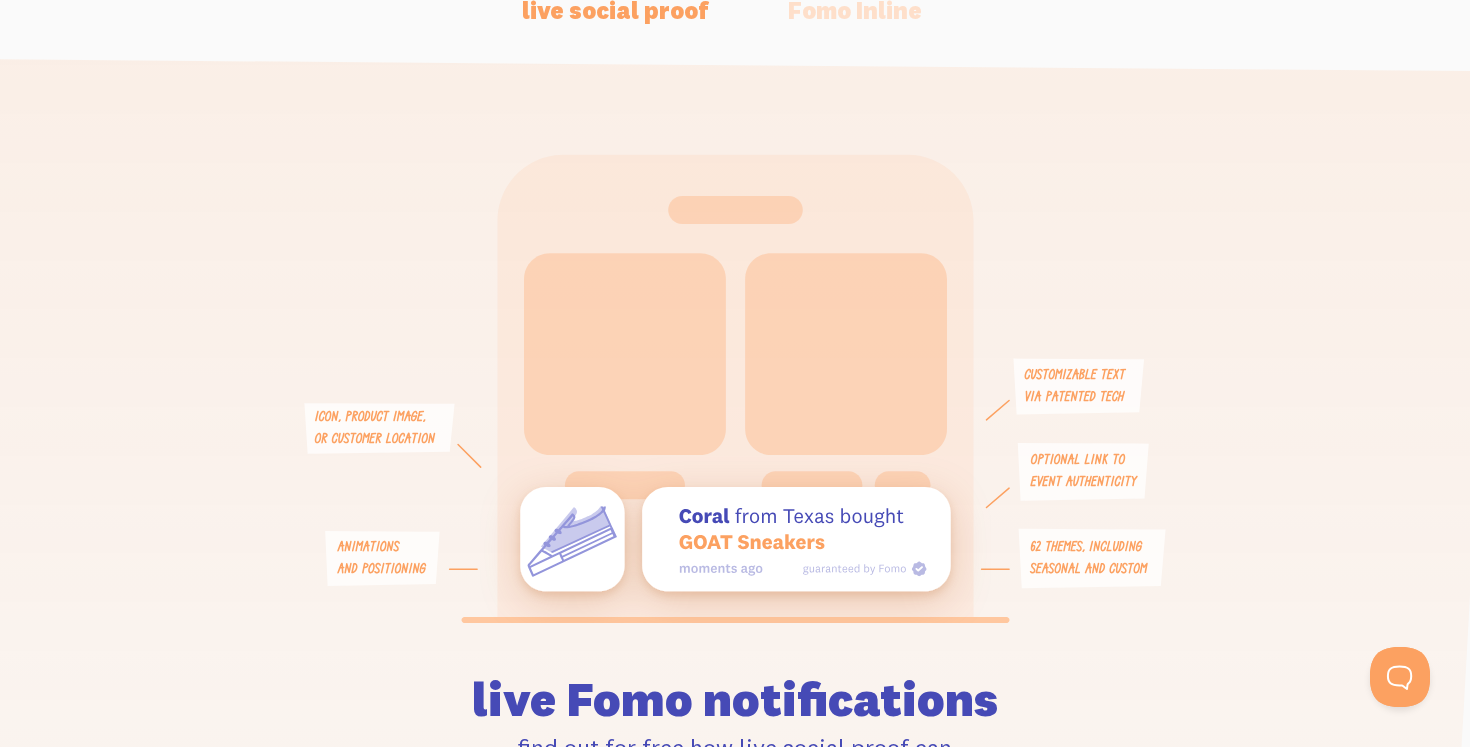 drag, startPoint x: 675, startPoint y: 514, endPoint x: 1132, endPoint y: 557, distance: 459.01852 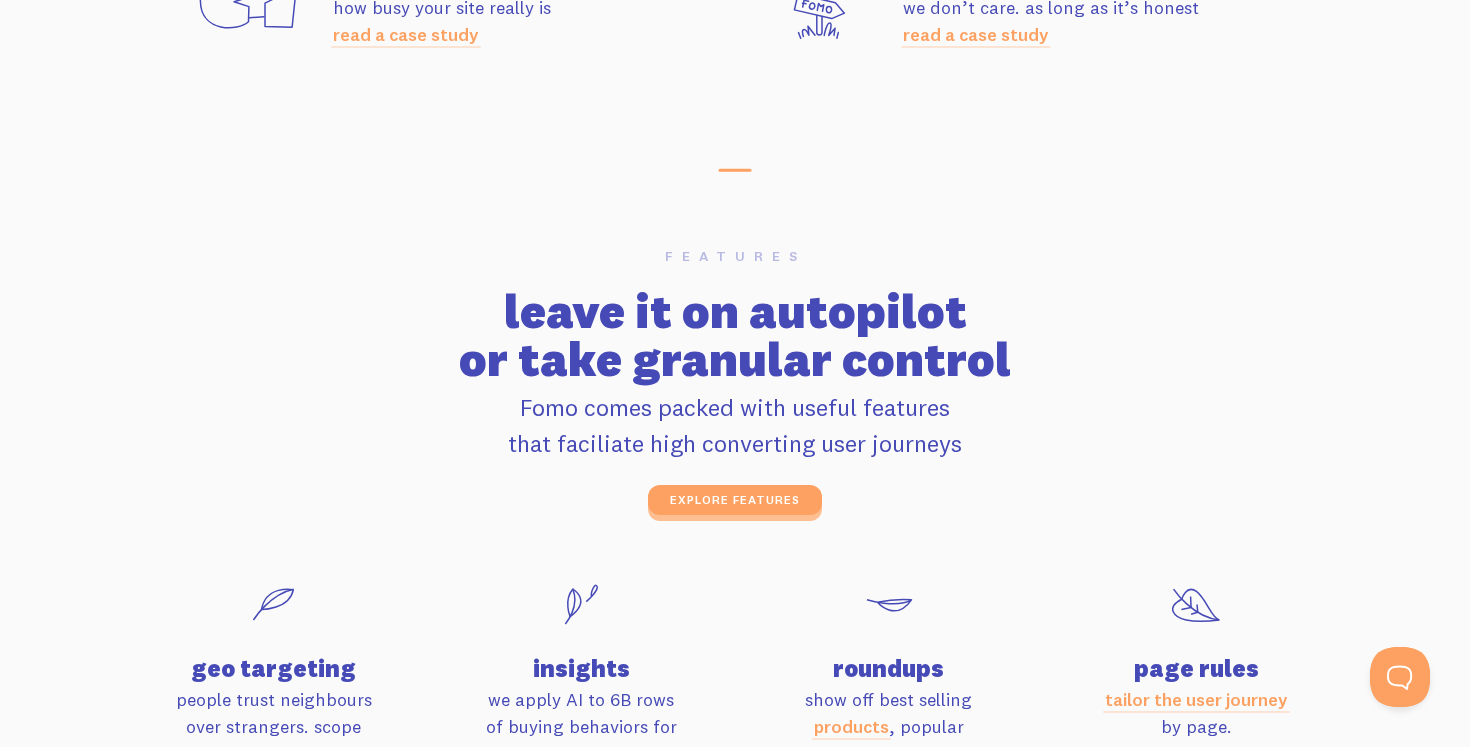 scroll, scrollTop: 6232, scrollLeft: 0, axis: vertical 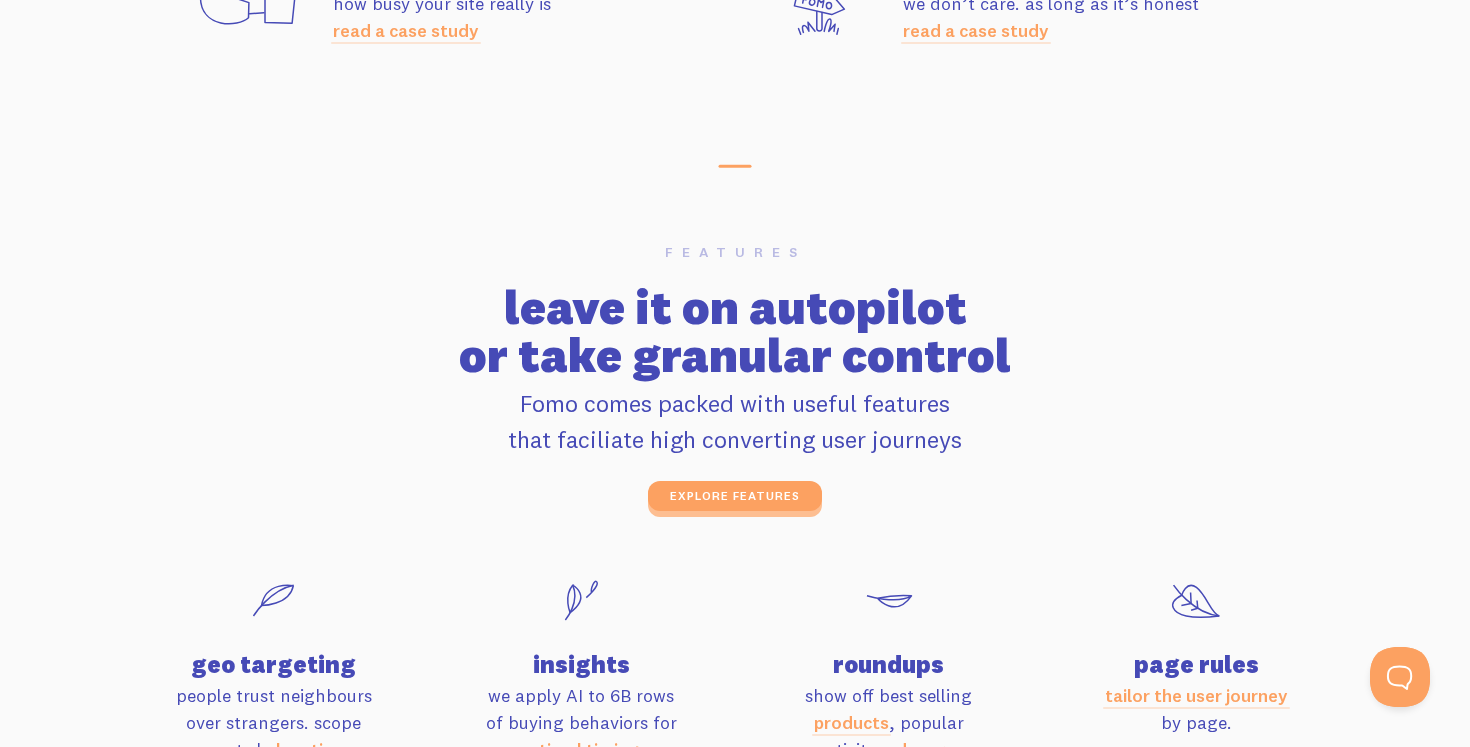click on "leave it on autopilot
or take granular control" at bounding box center [735, 331] 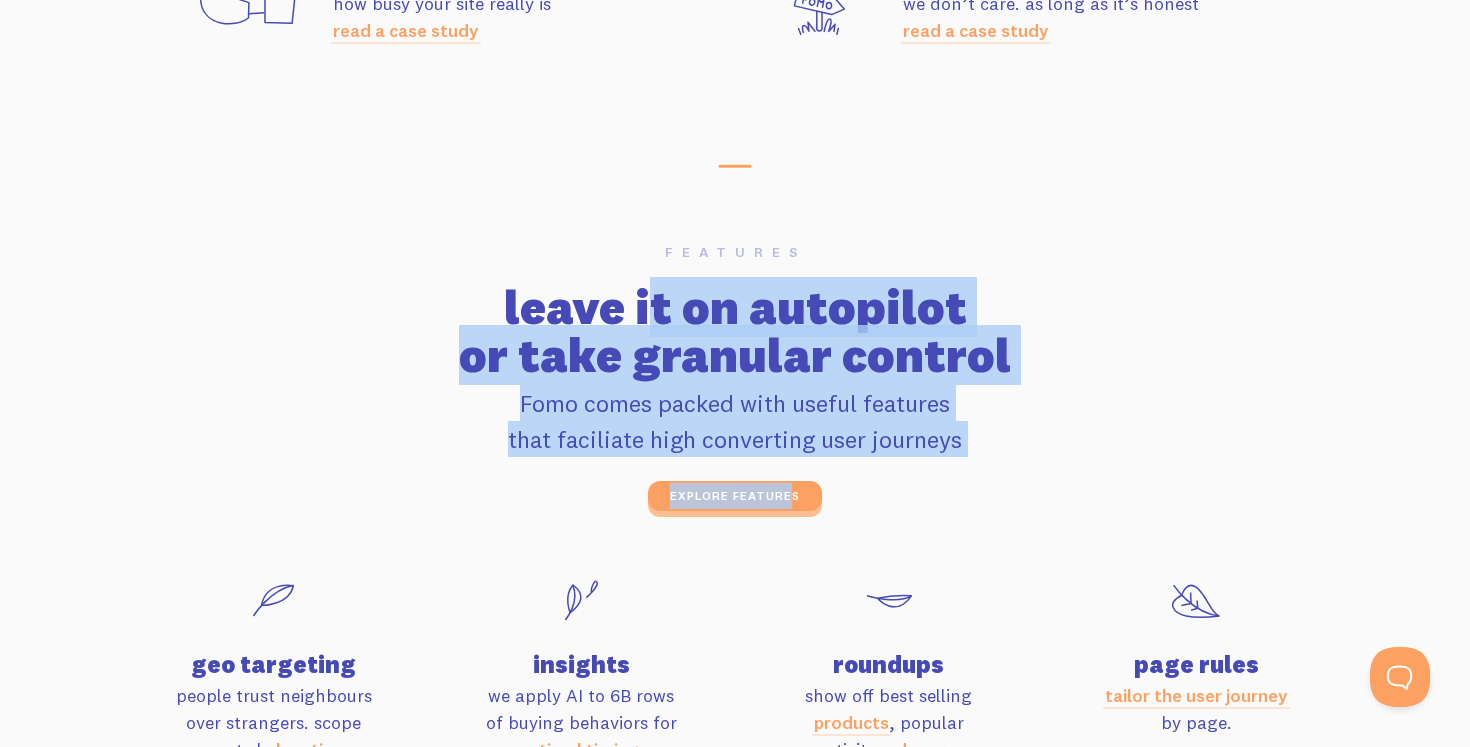 drag, startPoint x: 502, startPoint y: 288, endPoint x: 1027, endPoint y: 466, distance: 554.35455 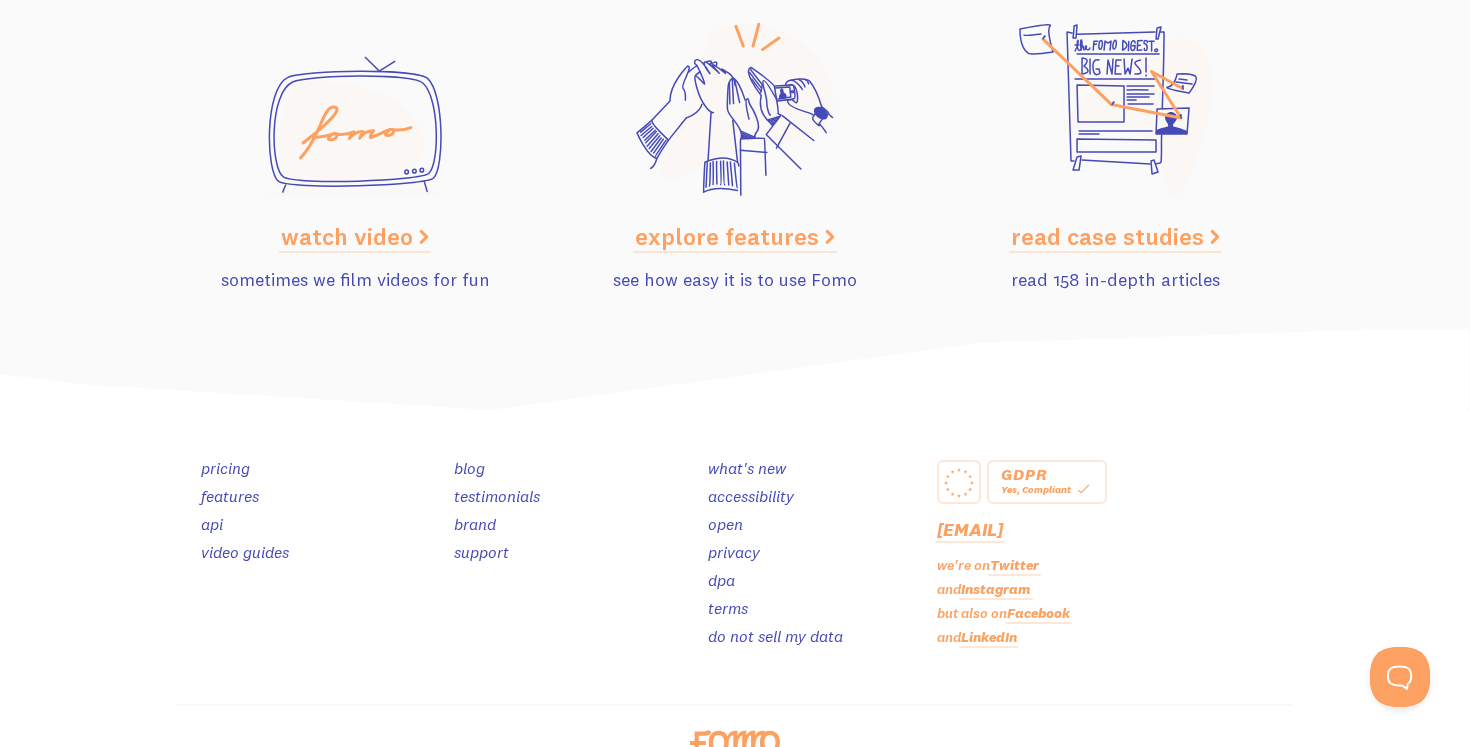 scroll, scrollTop: 10144, scrollLeft: 0, axis: vertical 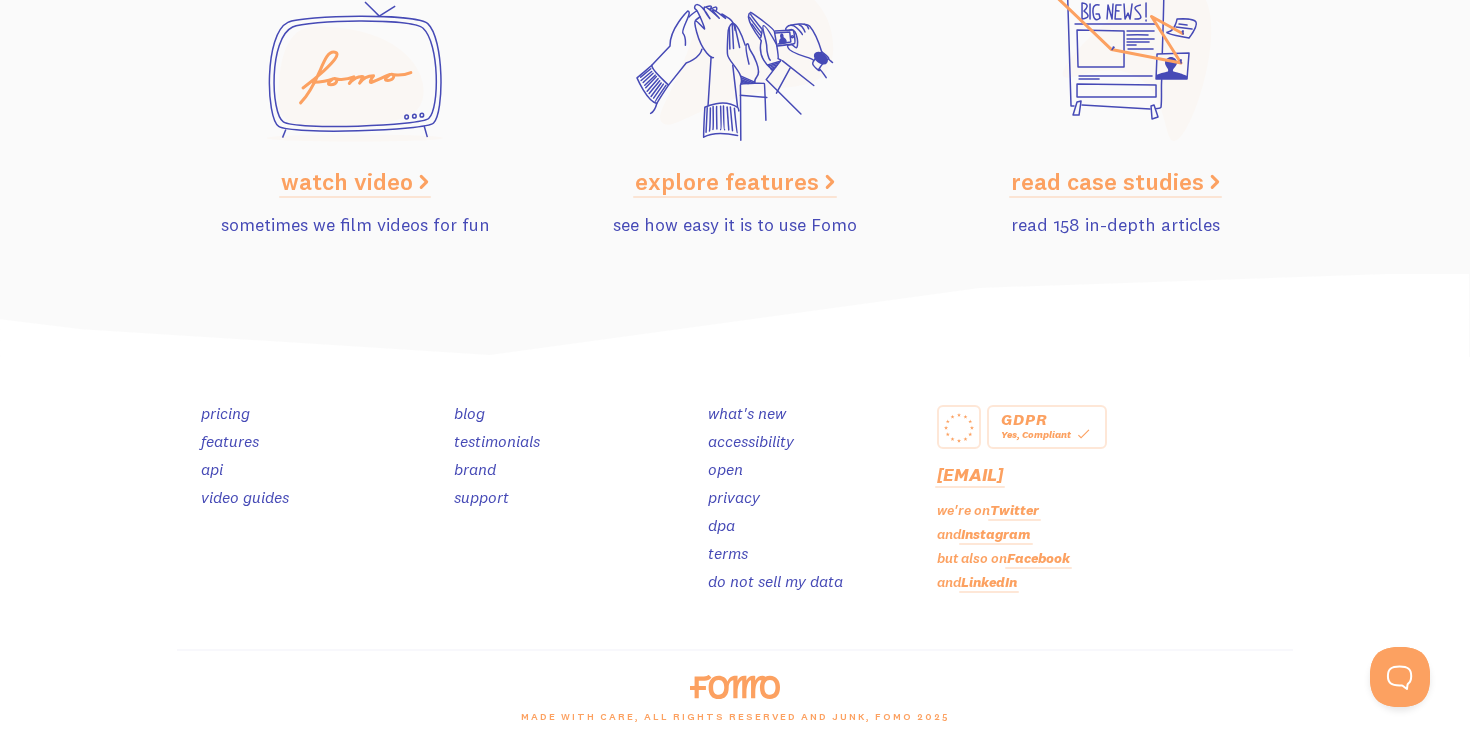 click on "pricing" at bounding box center [225, 413] 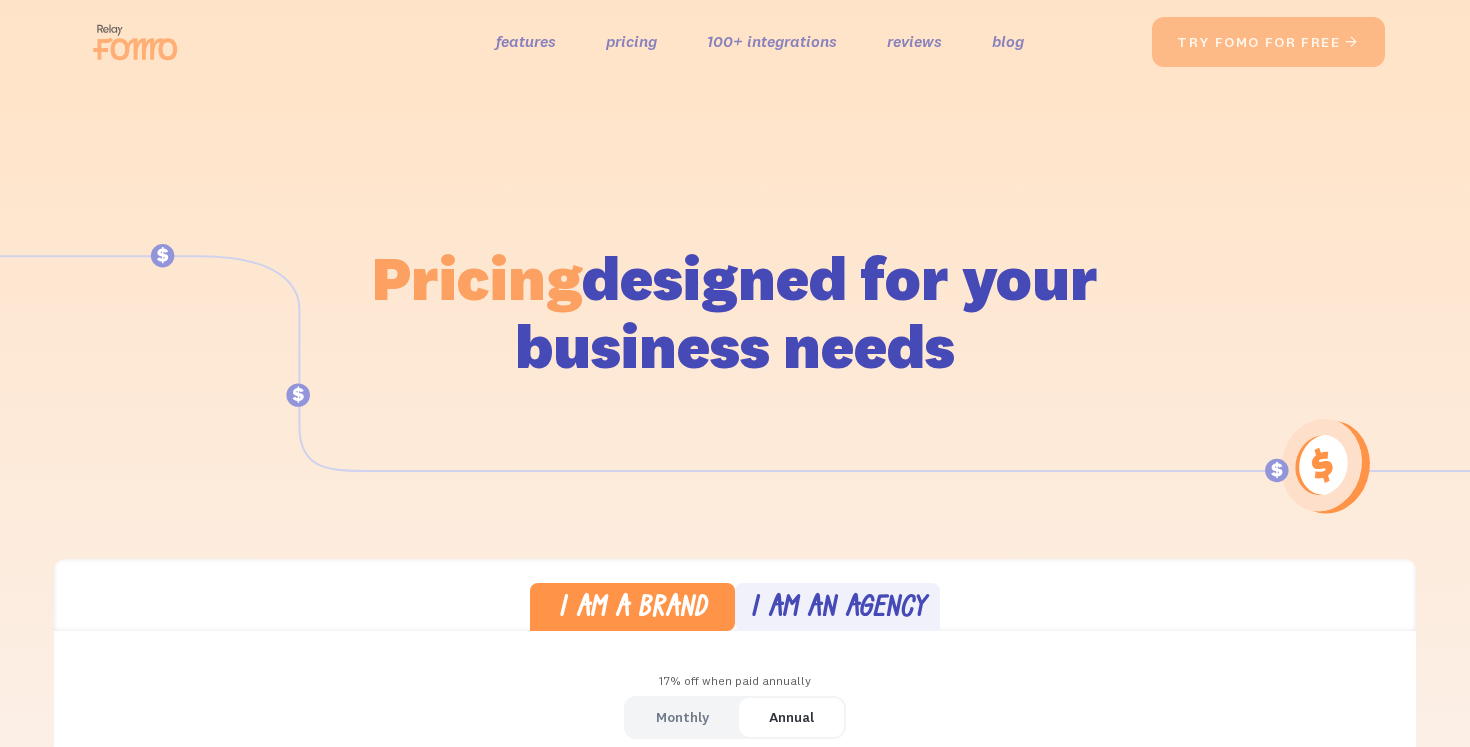 scroll, scrollTop: 0, scrollLeft: 0, axis: both 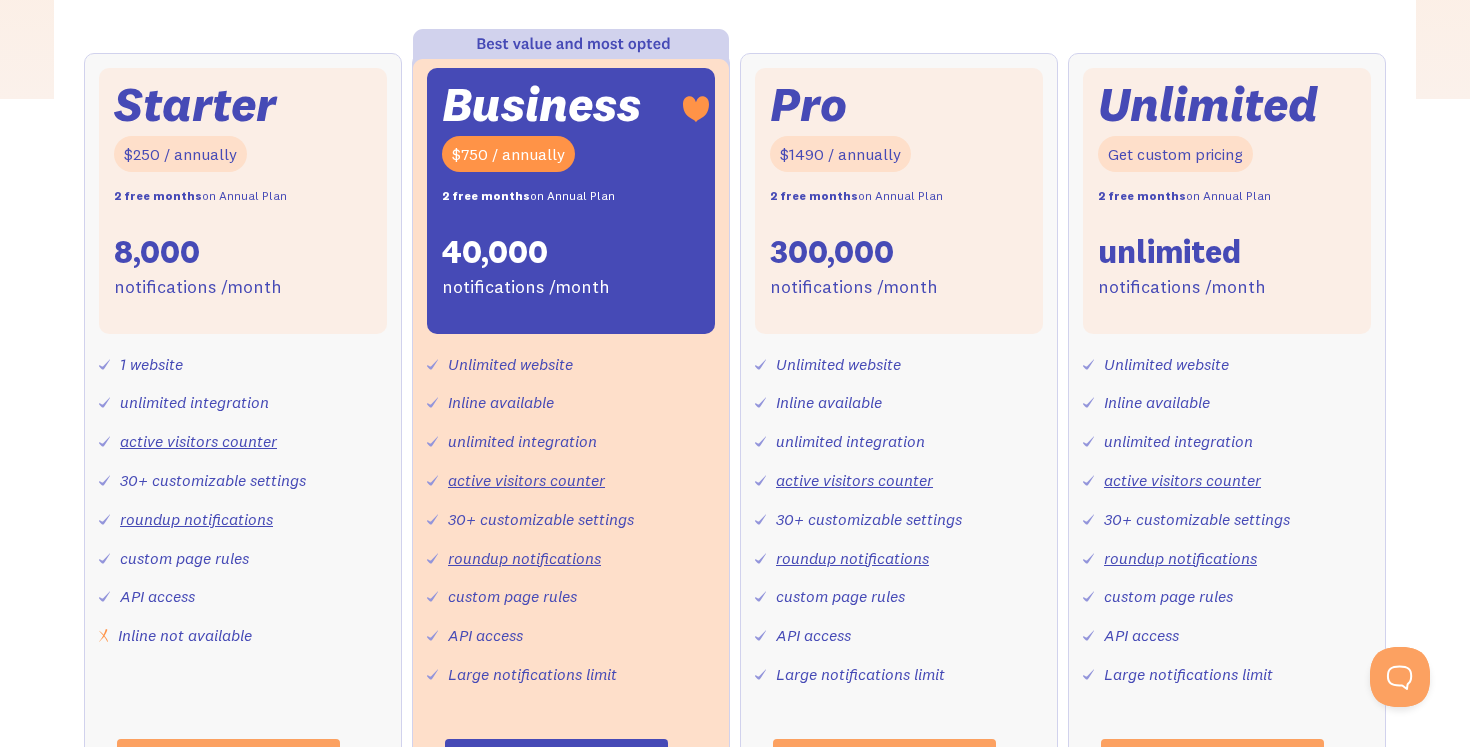 click on "30+ customizable settings" at bounding box center [213, 480] 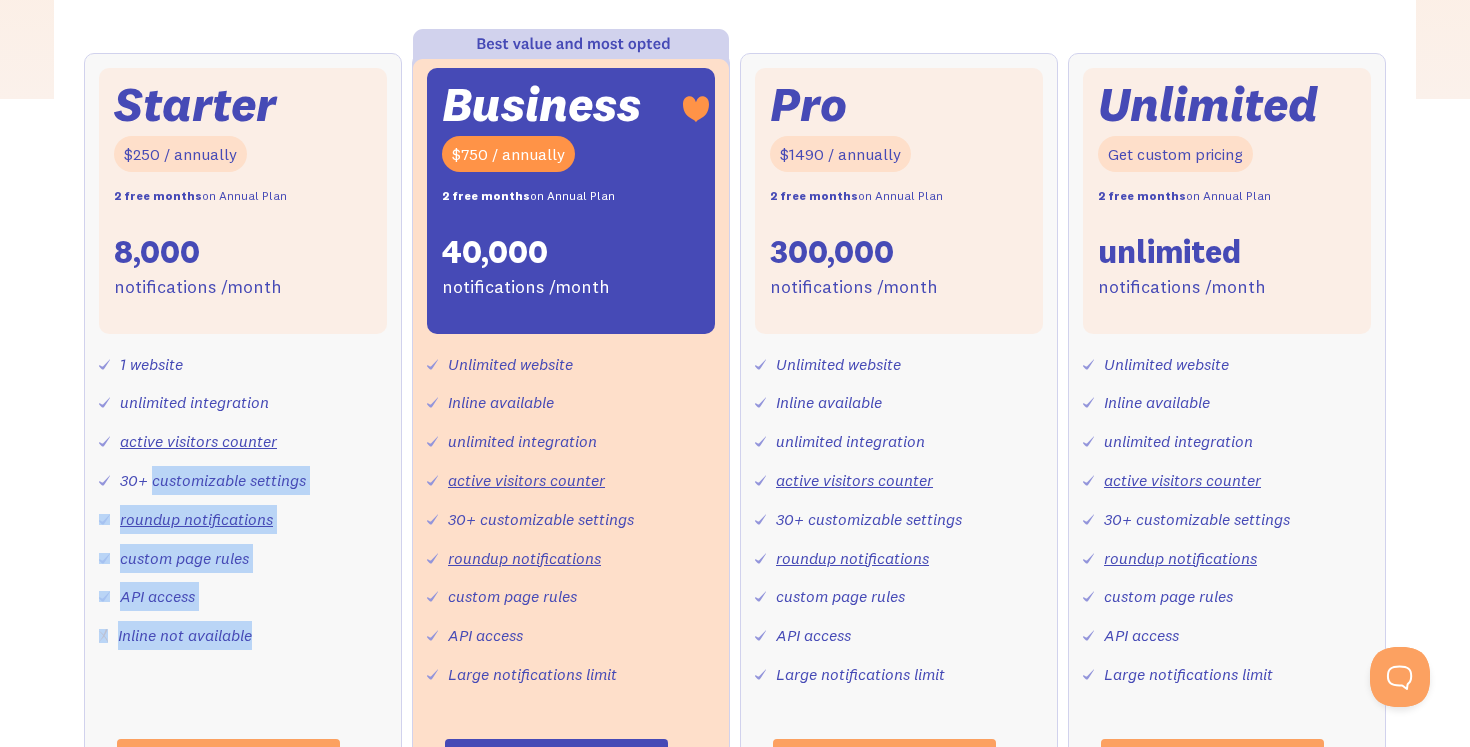 drag, startPoint x: 153, startPoint y: 481, endPoint x: 283, endPoint y: 649, distance: 212.4241 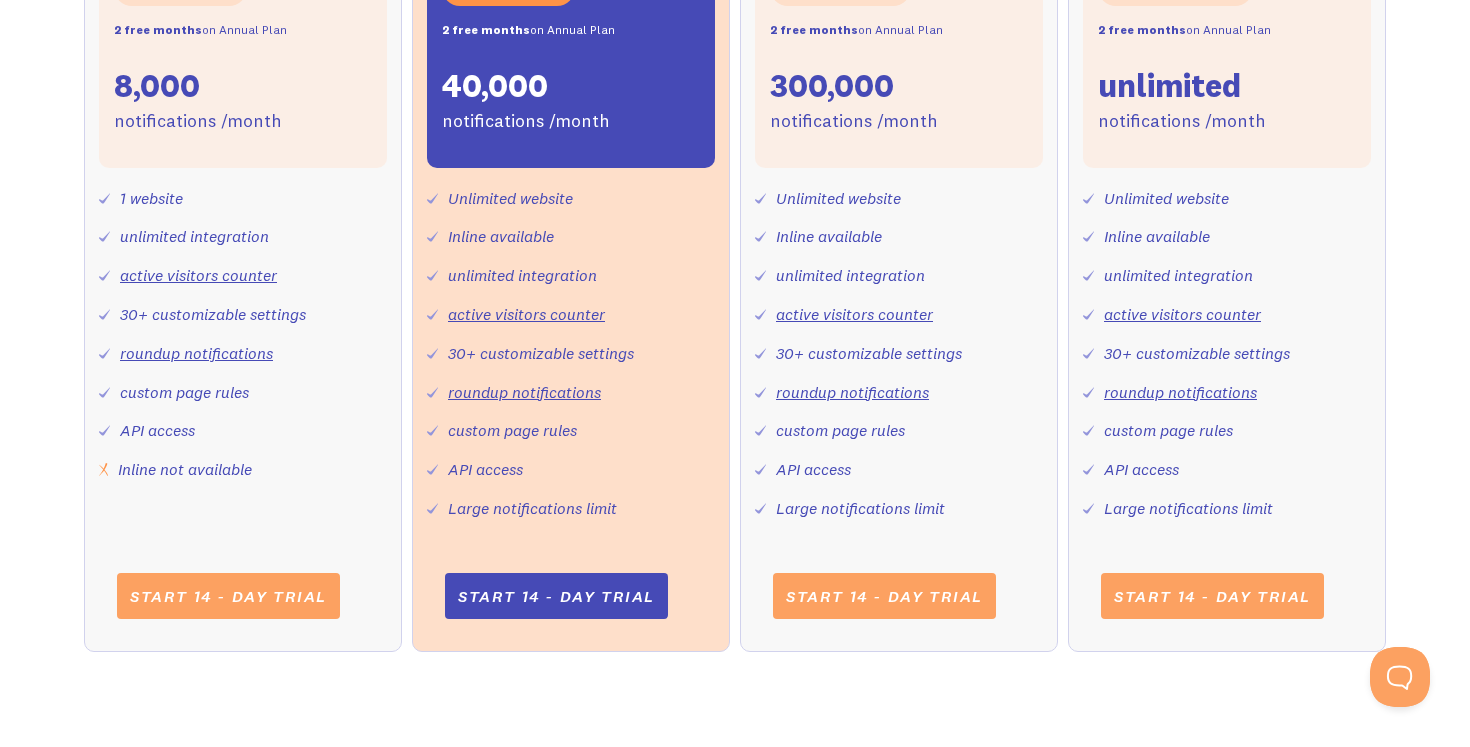 scroll, scrollTop: 926, scrollLeft: 0, axis: vertical 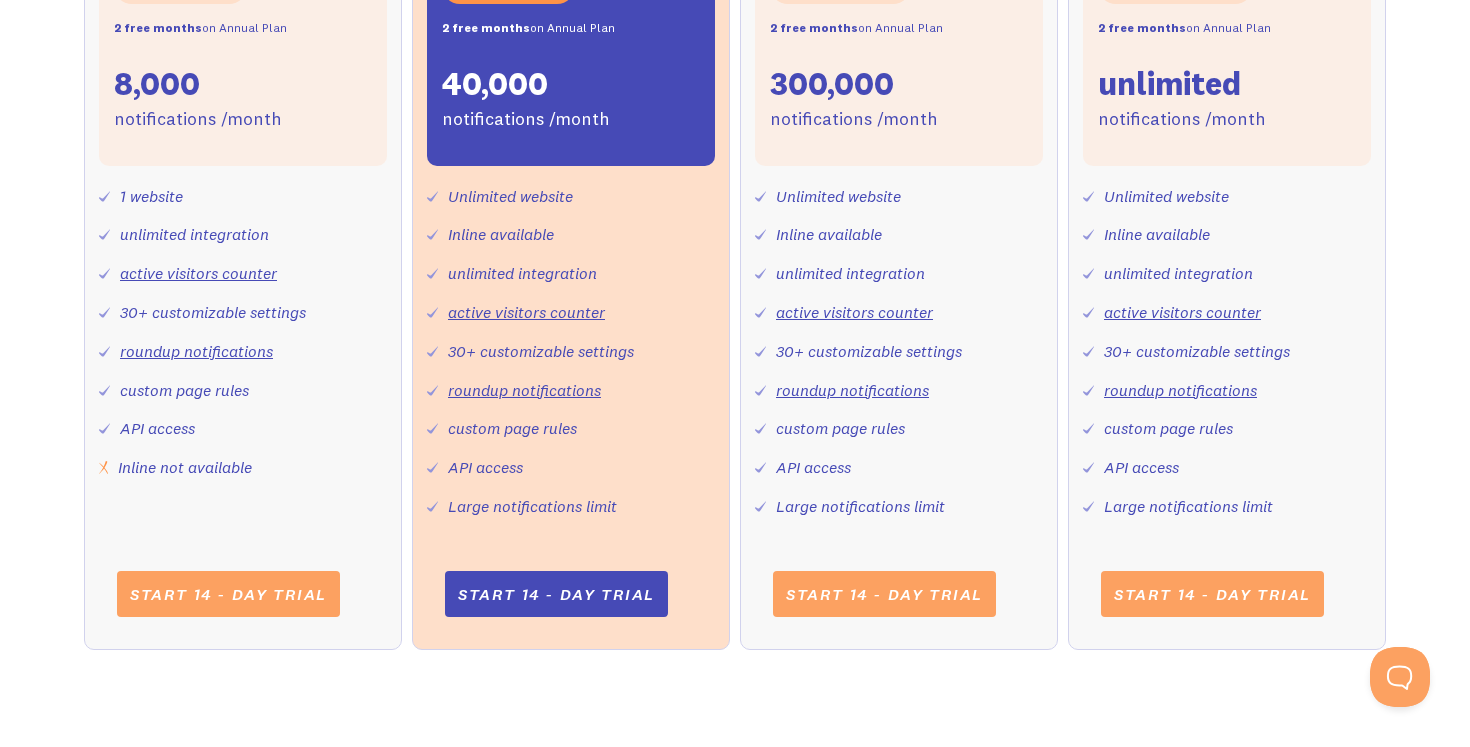 click on "Inline available" at bounding box center [501, 234] 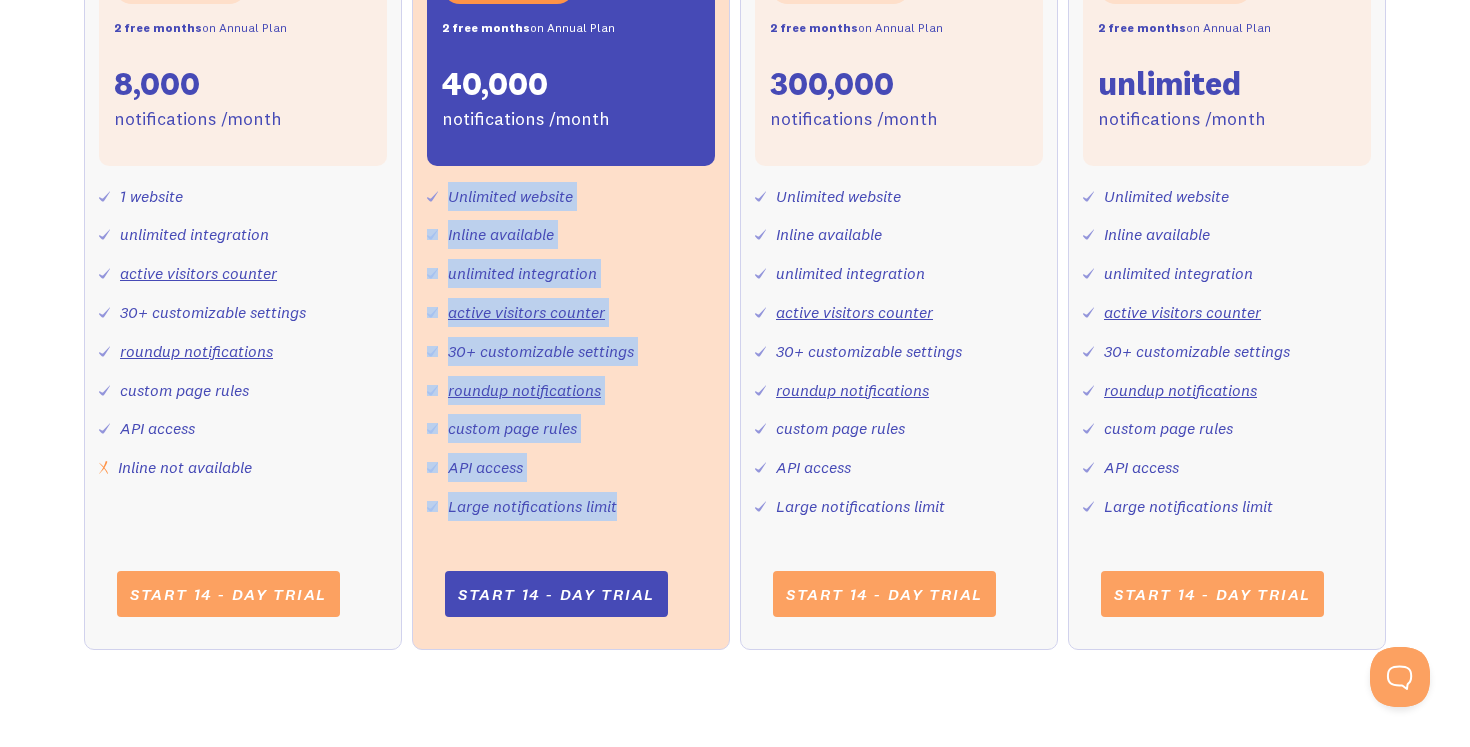 drag, startPoint x: 654, startPoint y: 510, endPoint x: 443, endPoint y: 188, distance: 384.97403 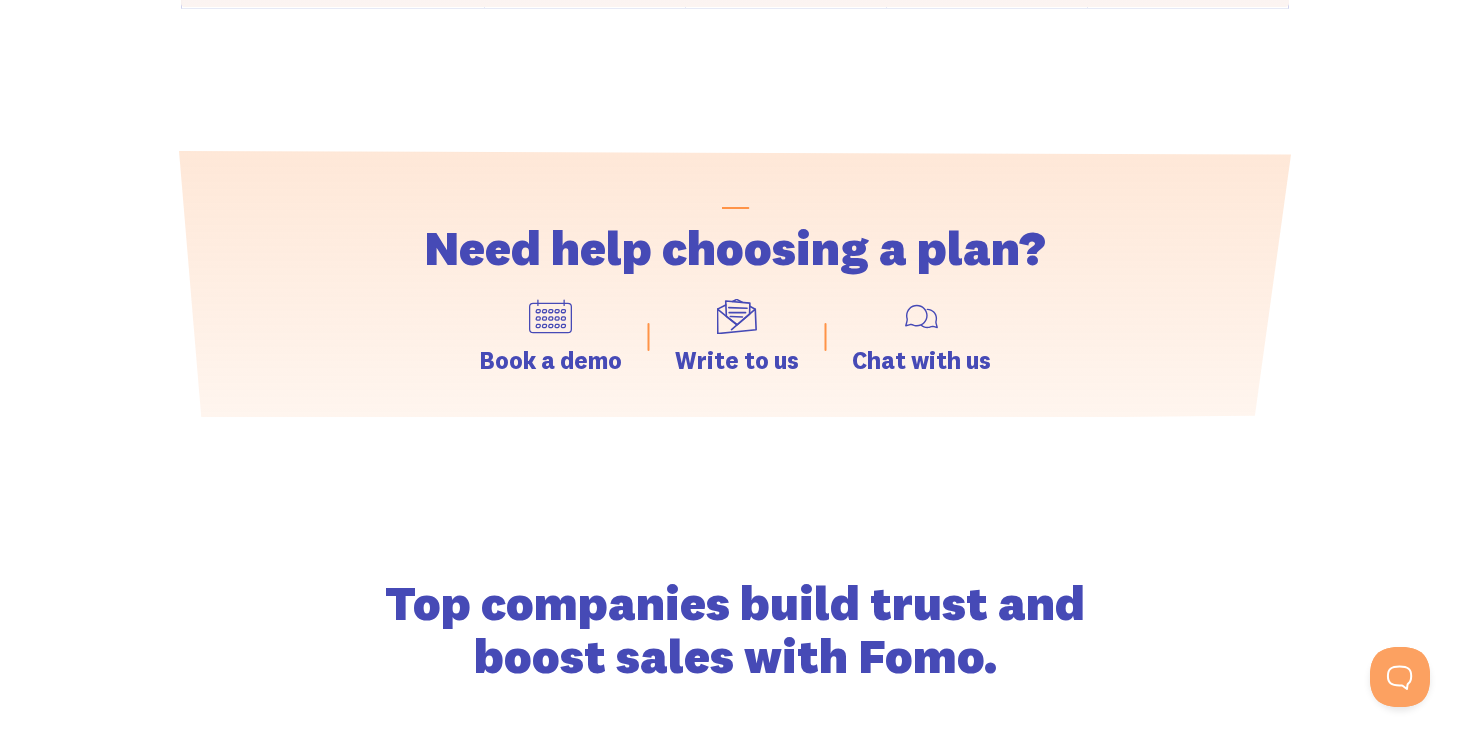 scroll, scrollTop: 2716, scrollLeft: 0, axis: vertical 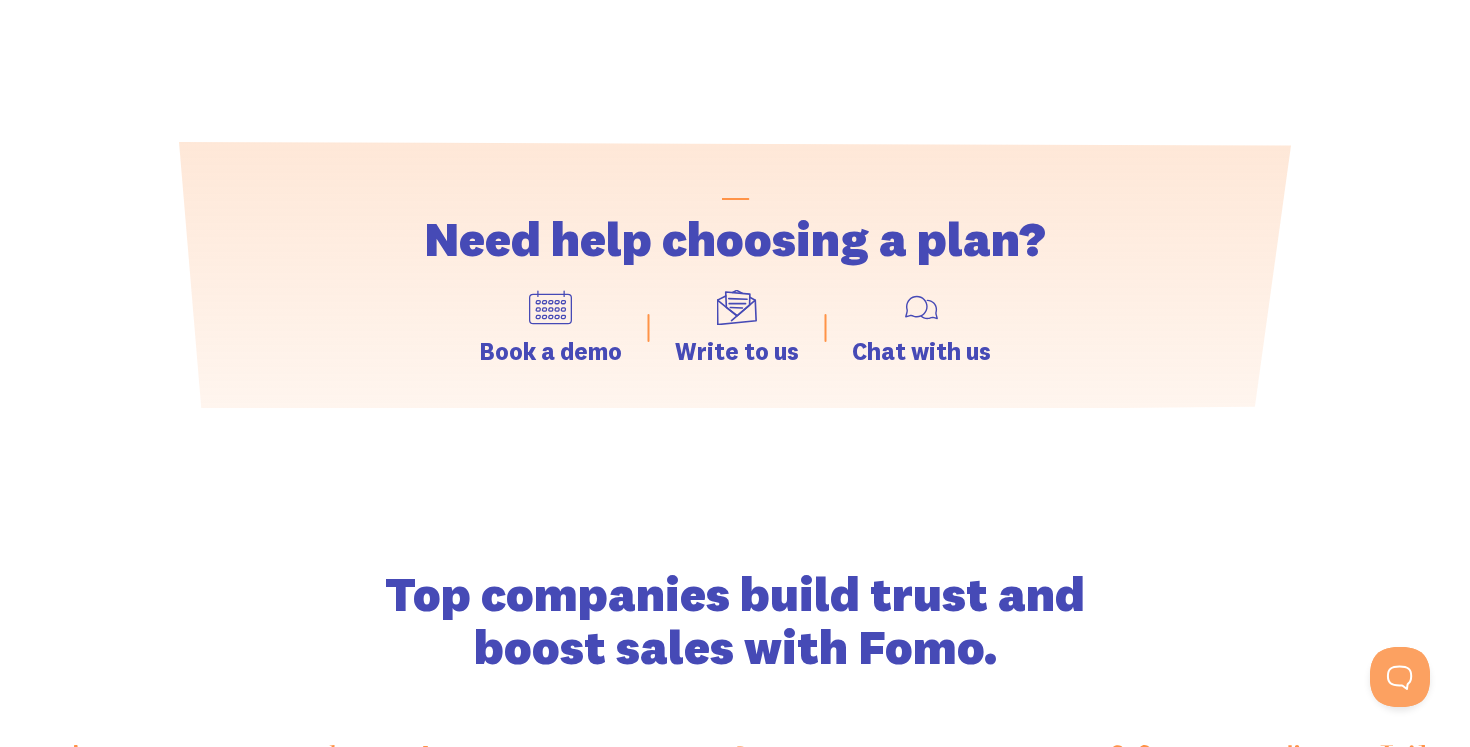 click on "Need help choosing a plan?" at bounding box center (735, 239) 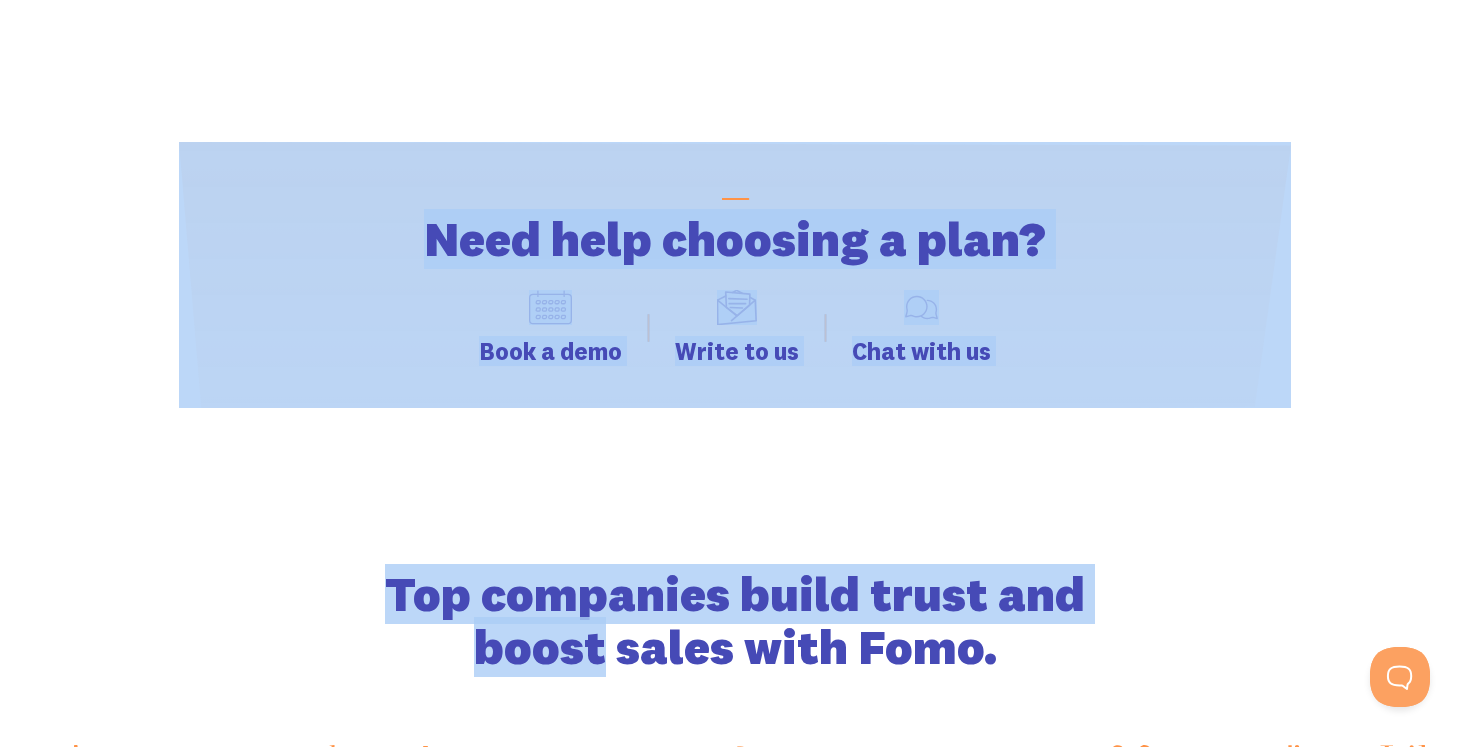 drag, startPoint x: 423, startPoint y: 234, endPoint x: 1015, endPoint y: 614, distance: 703.4657 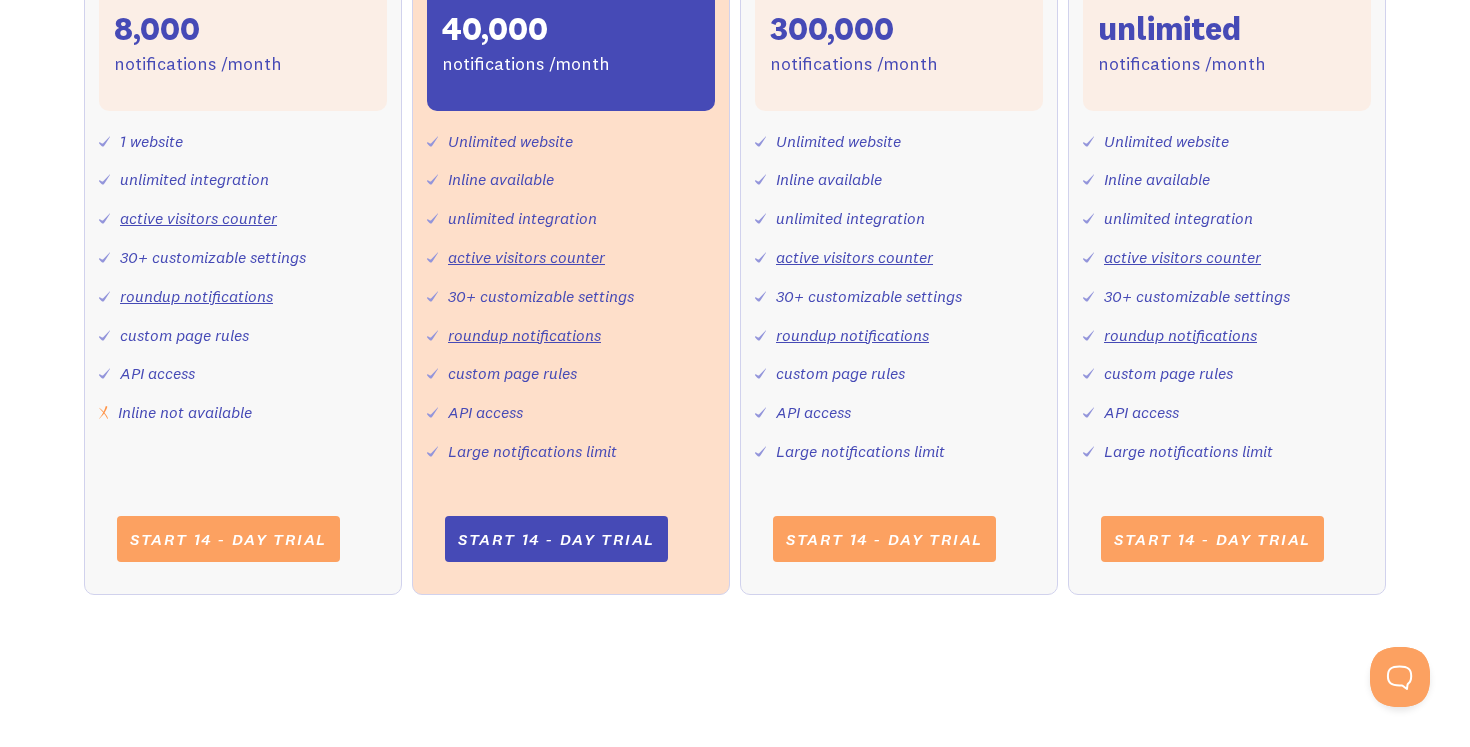 scroll, scrollTop: 0, scrollLeft: 0, axis: both 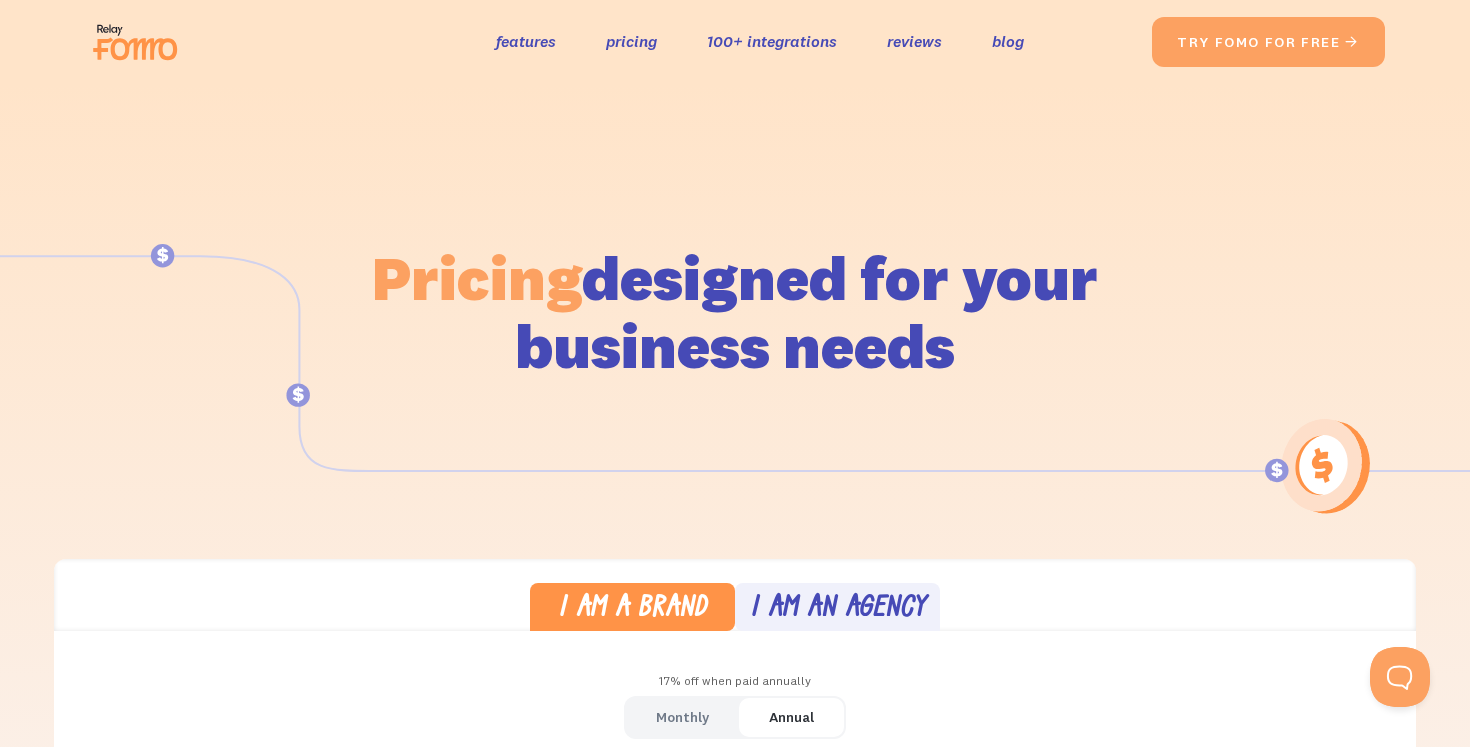 click at bounding box center [141, 42] 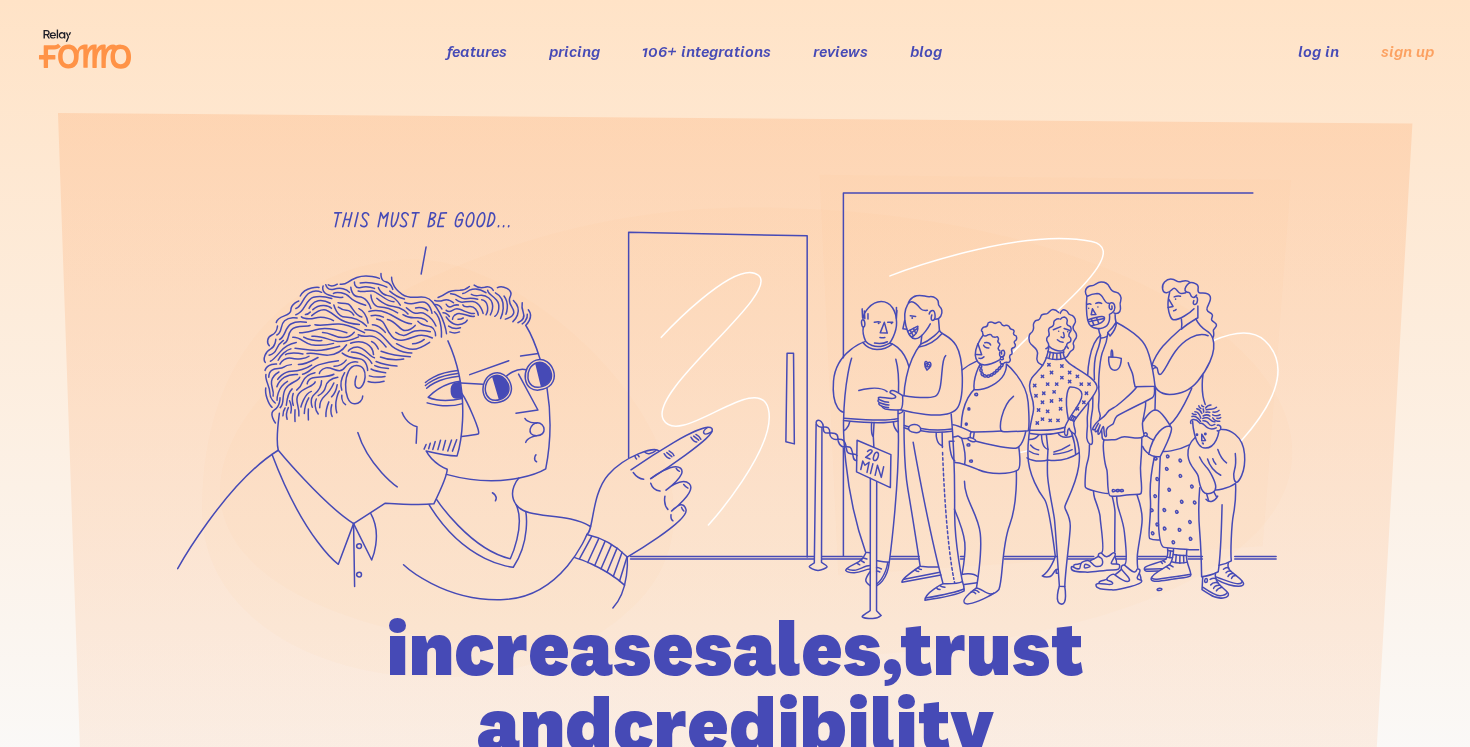 scroll, scrollTop: 0, scrollLeft: 0, axis: both 